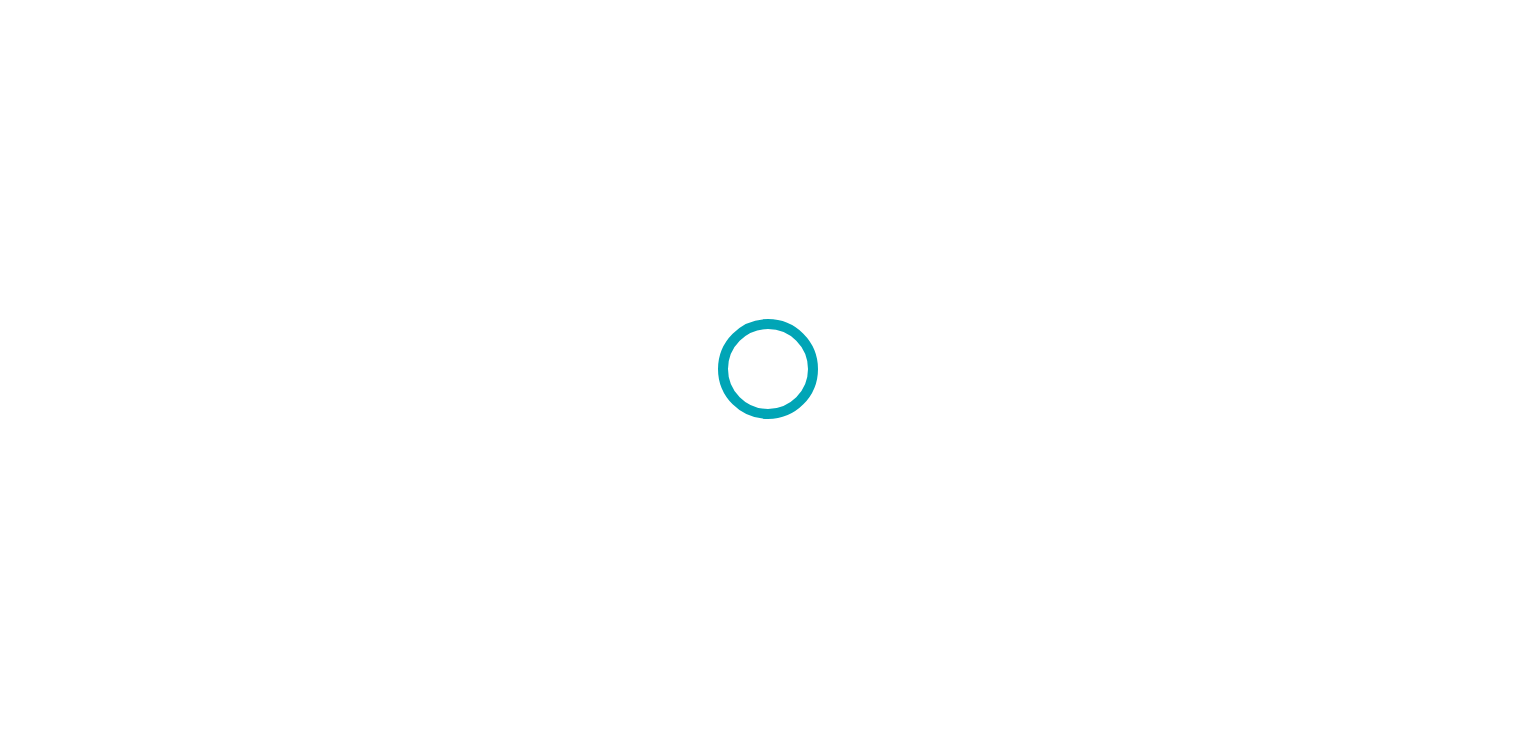 scroll, scrollTop: 0, scrollLeft: 0, axis: both 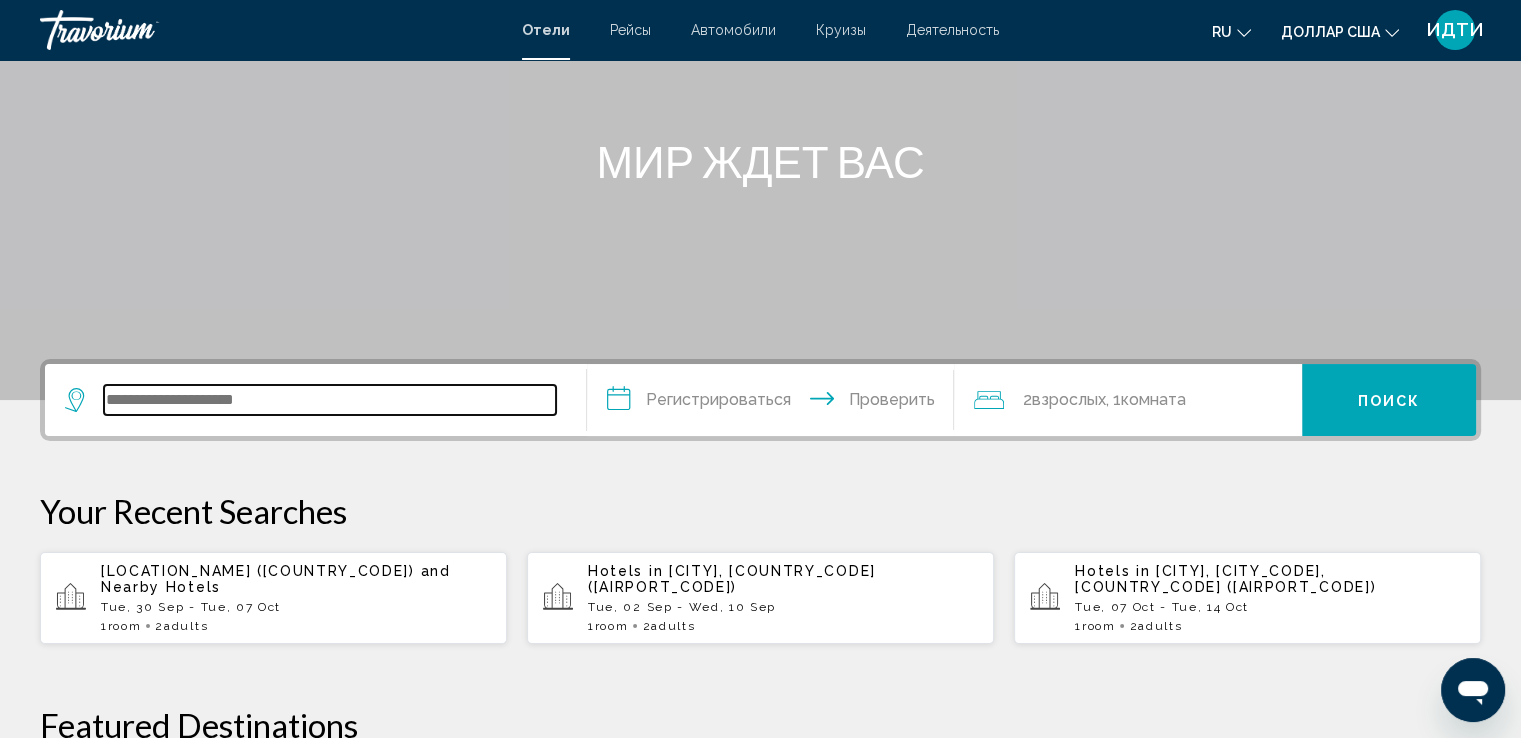 click at bounding box center [330, 400] 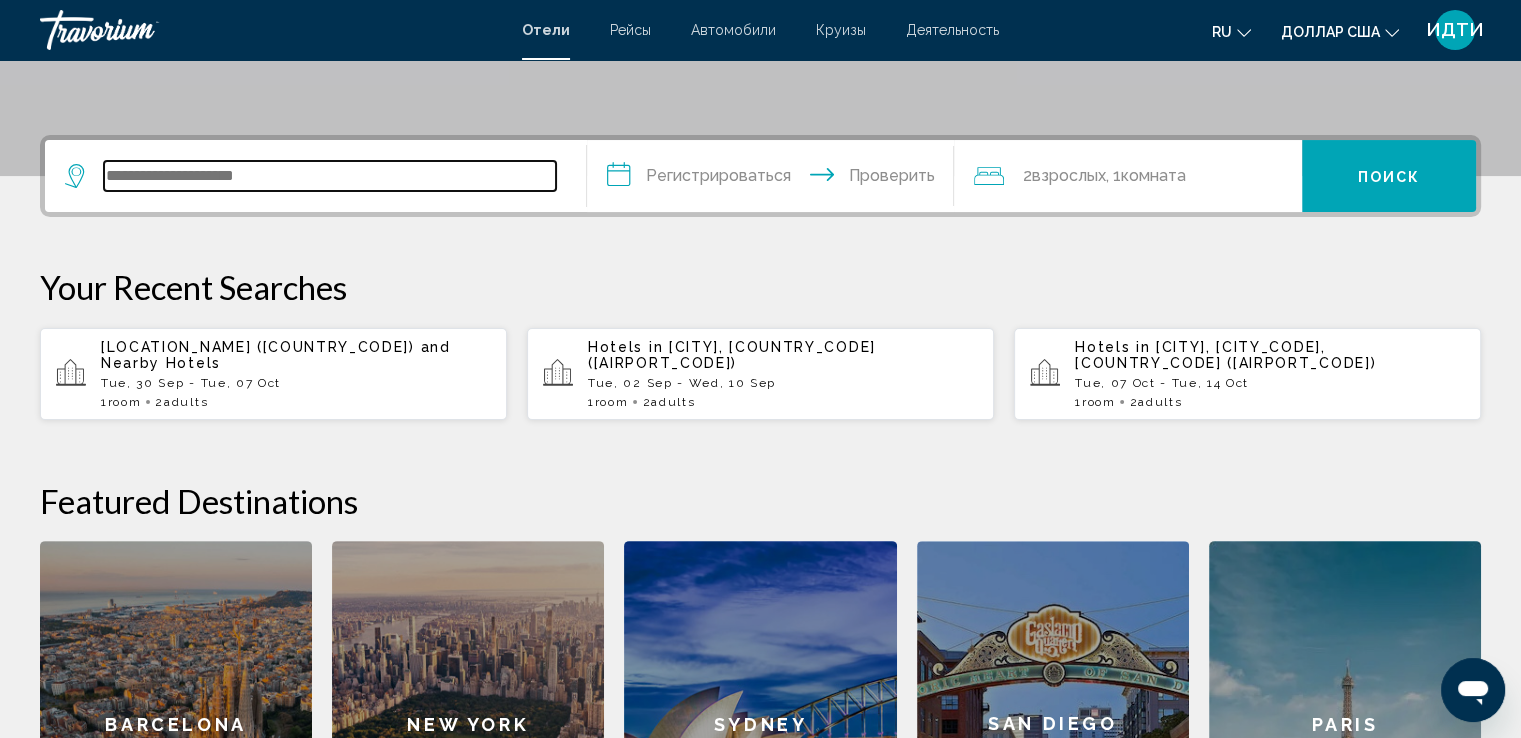 scroll, scrollTop: 293, scrollLeft: 0, axis: vertical 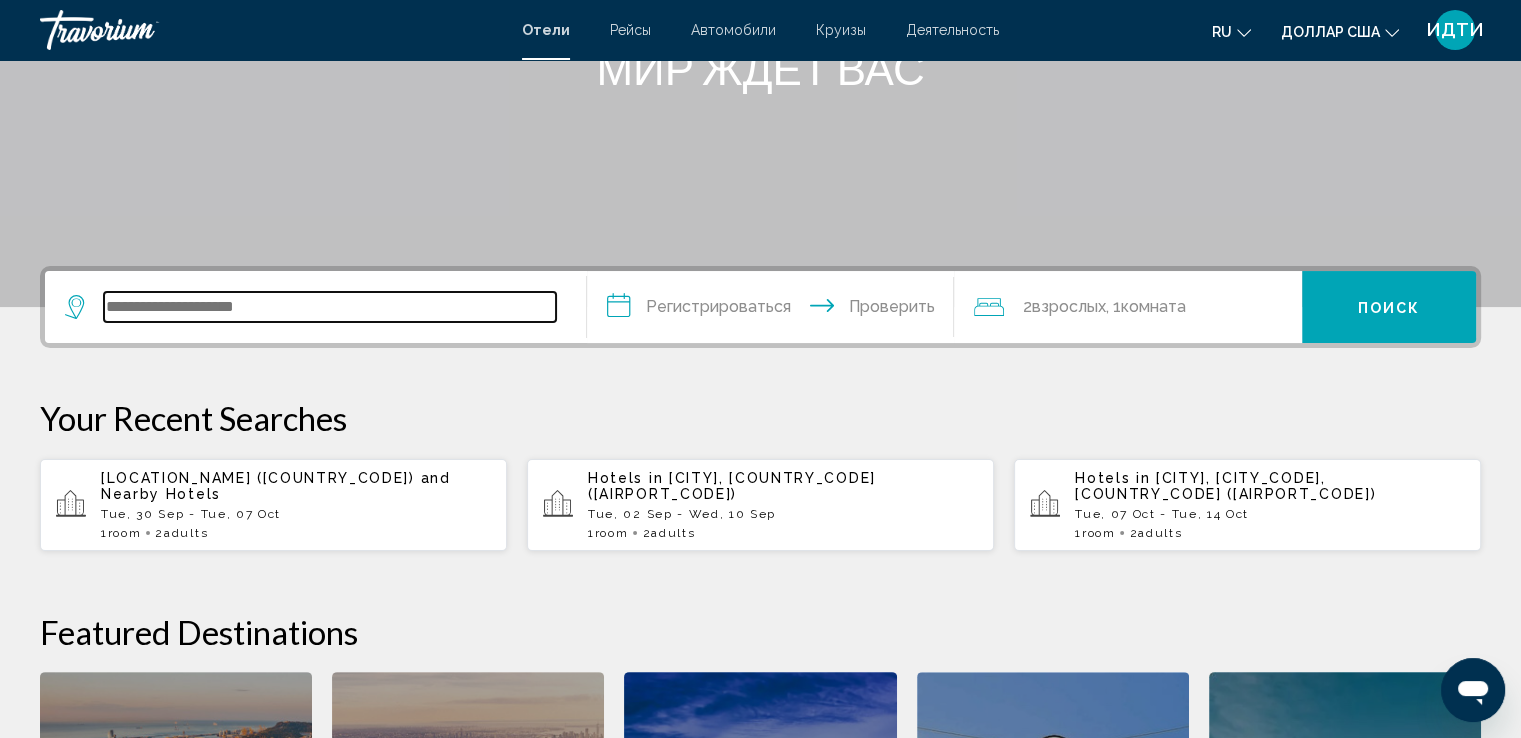 click at bounding box center [330, 307] 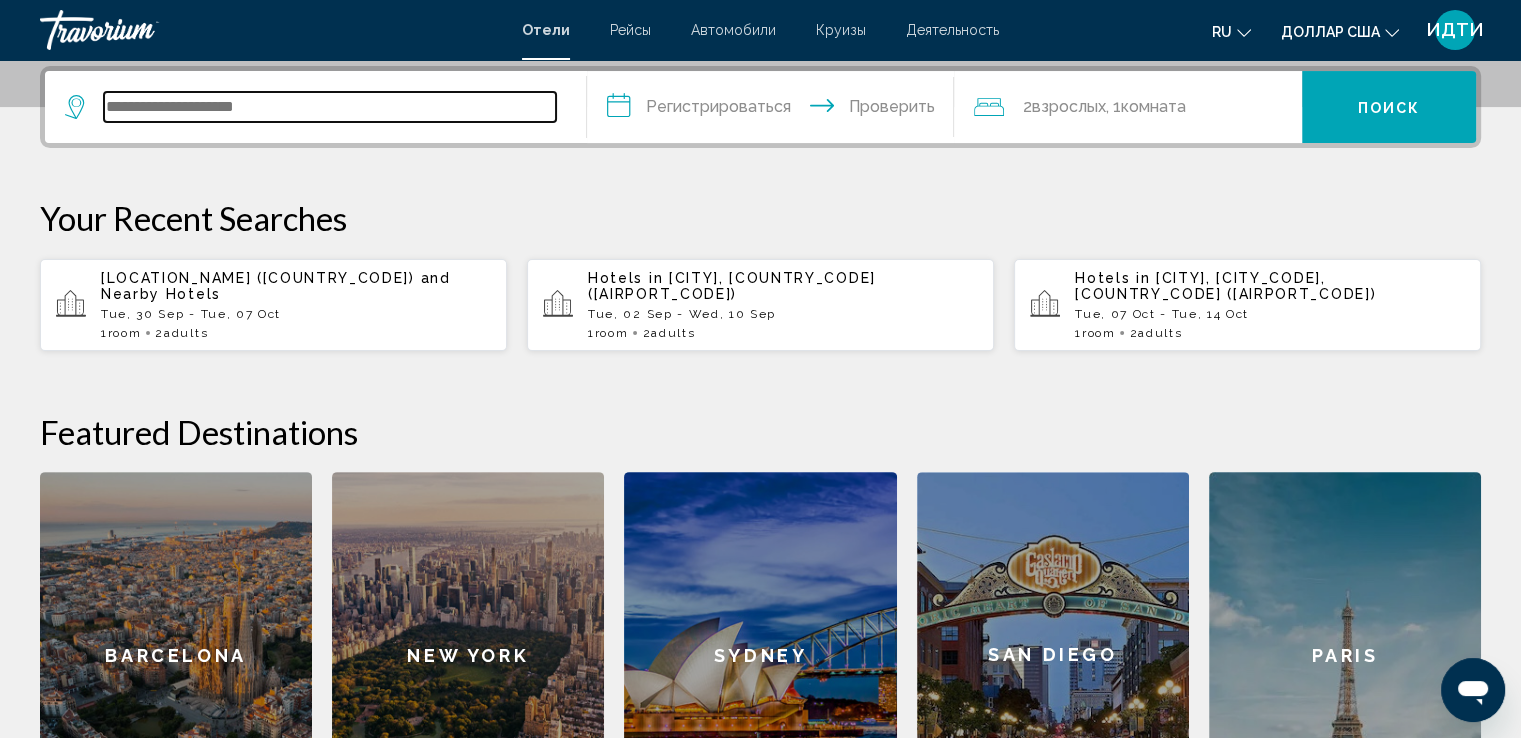 scroll, scrollTop: 393, scrollLeft: 0, axis: vertical 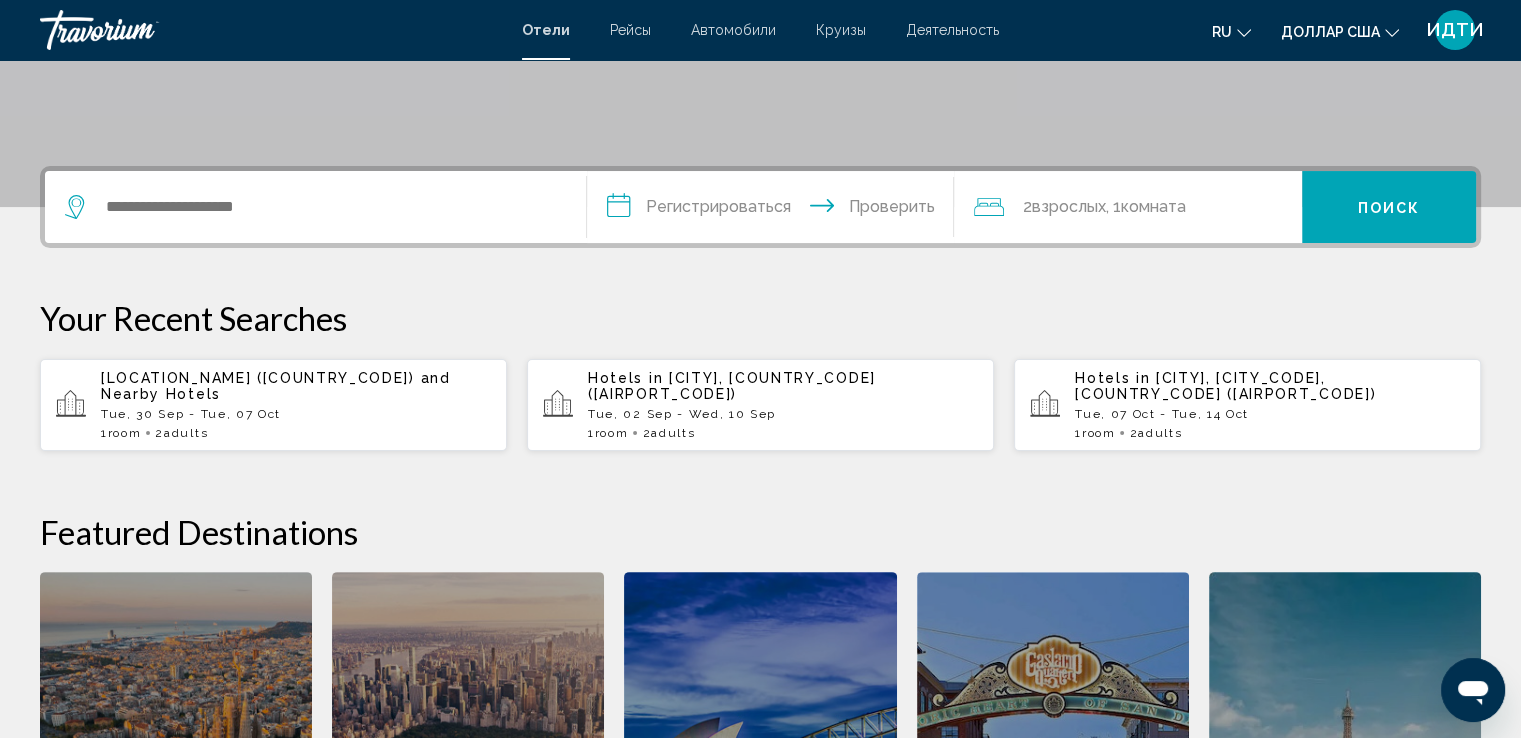 click on "Автомобили" at bounding box center [733, 30] 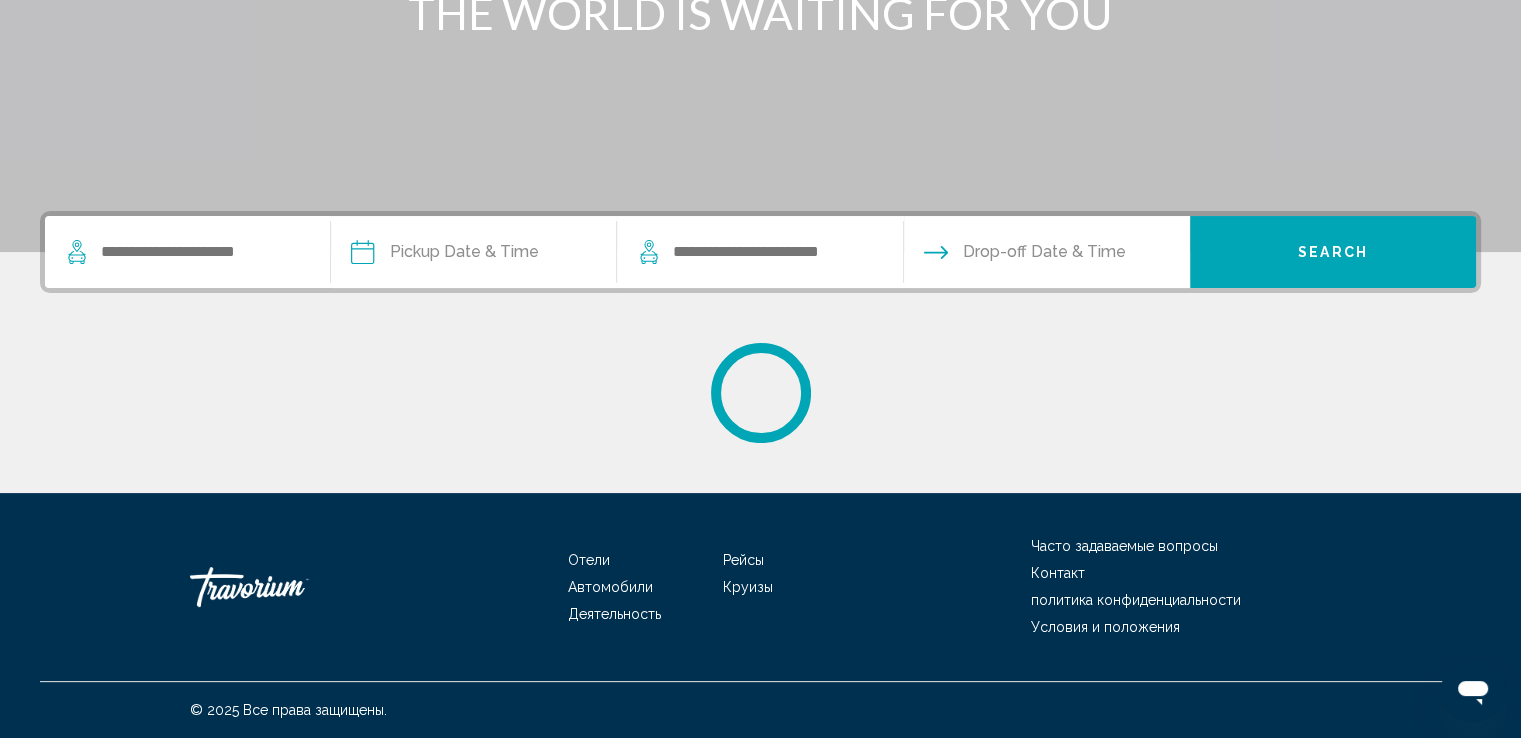 scroll, scrollTop: 0, scrollLeft: 0, axis: both 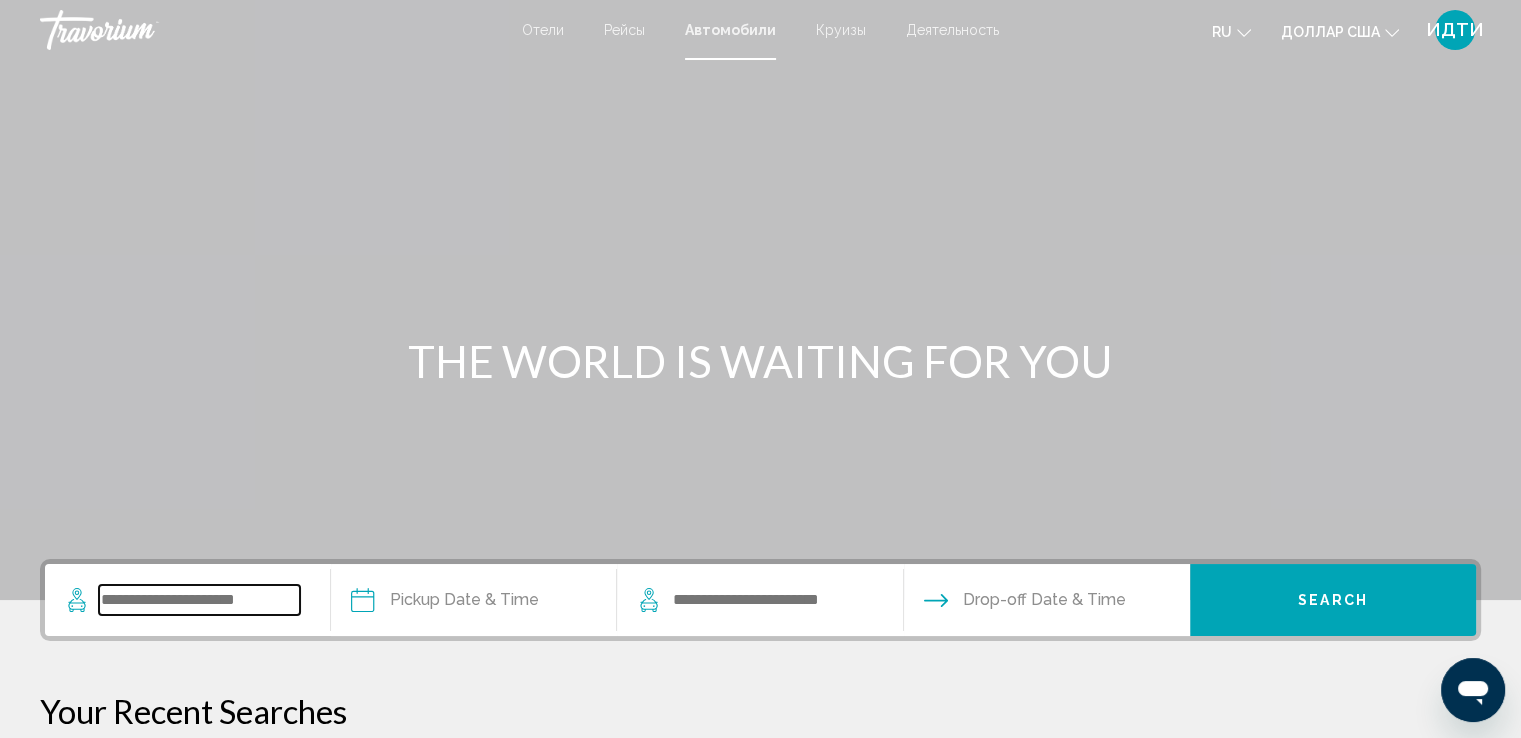 click at bounding box center [199, 600] 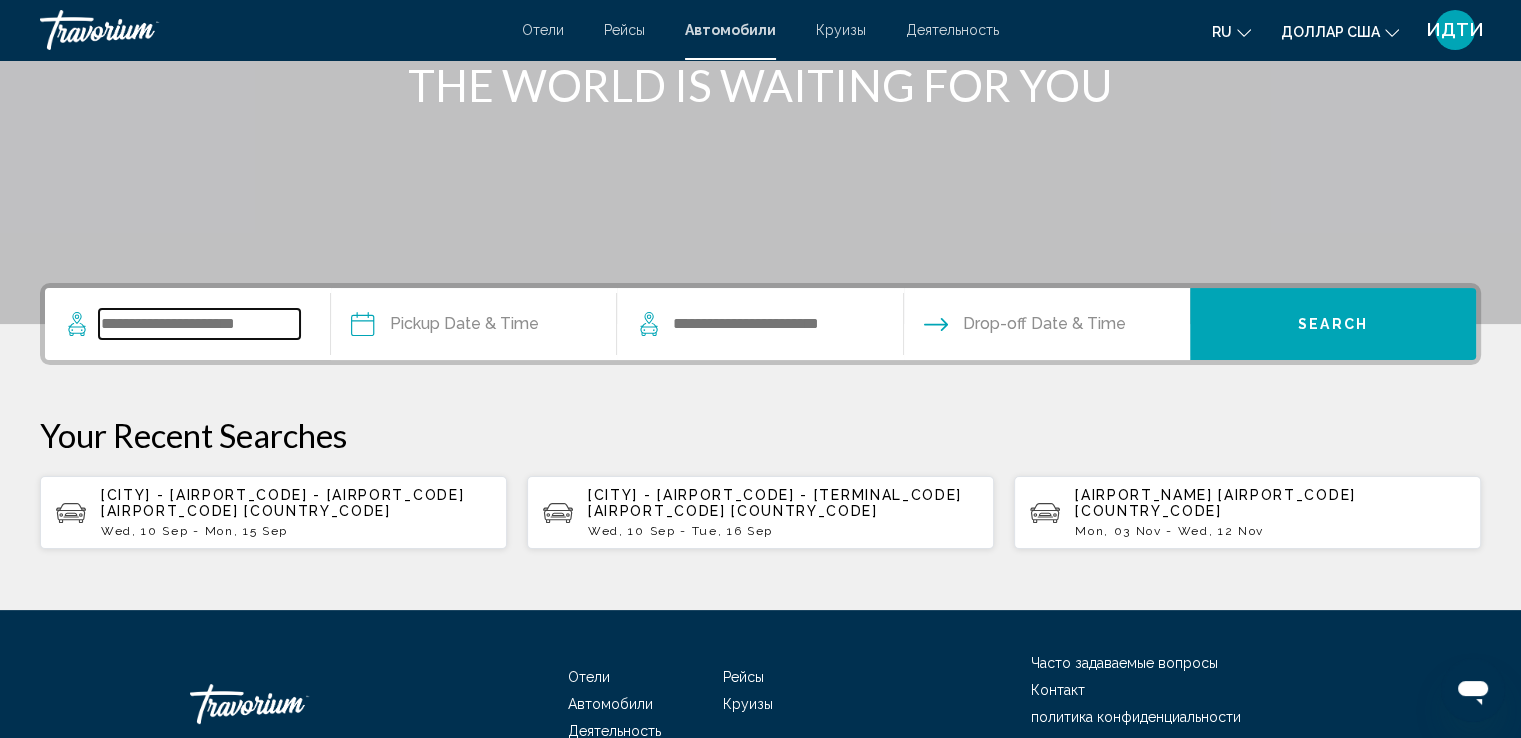 scroll, scrollTop: 376, scrollLeft: 0, axis: vertical 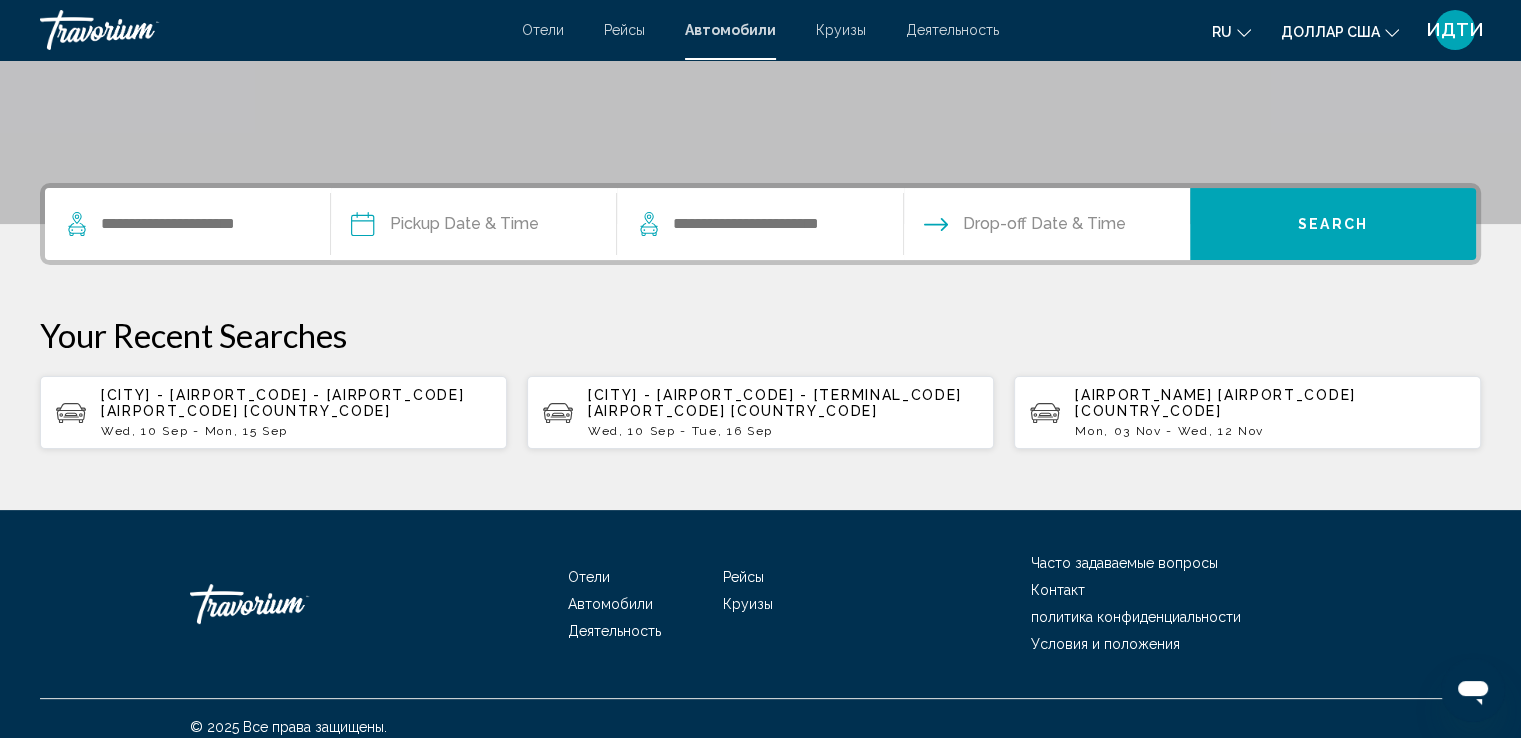 click on "Rome - Airport - Fiumicino [FCO] [IT]  Wed, 10 Sep - Mon, 15 Sep" at bounding box center (296, 412) 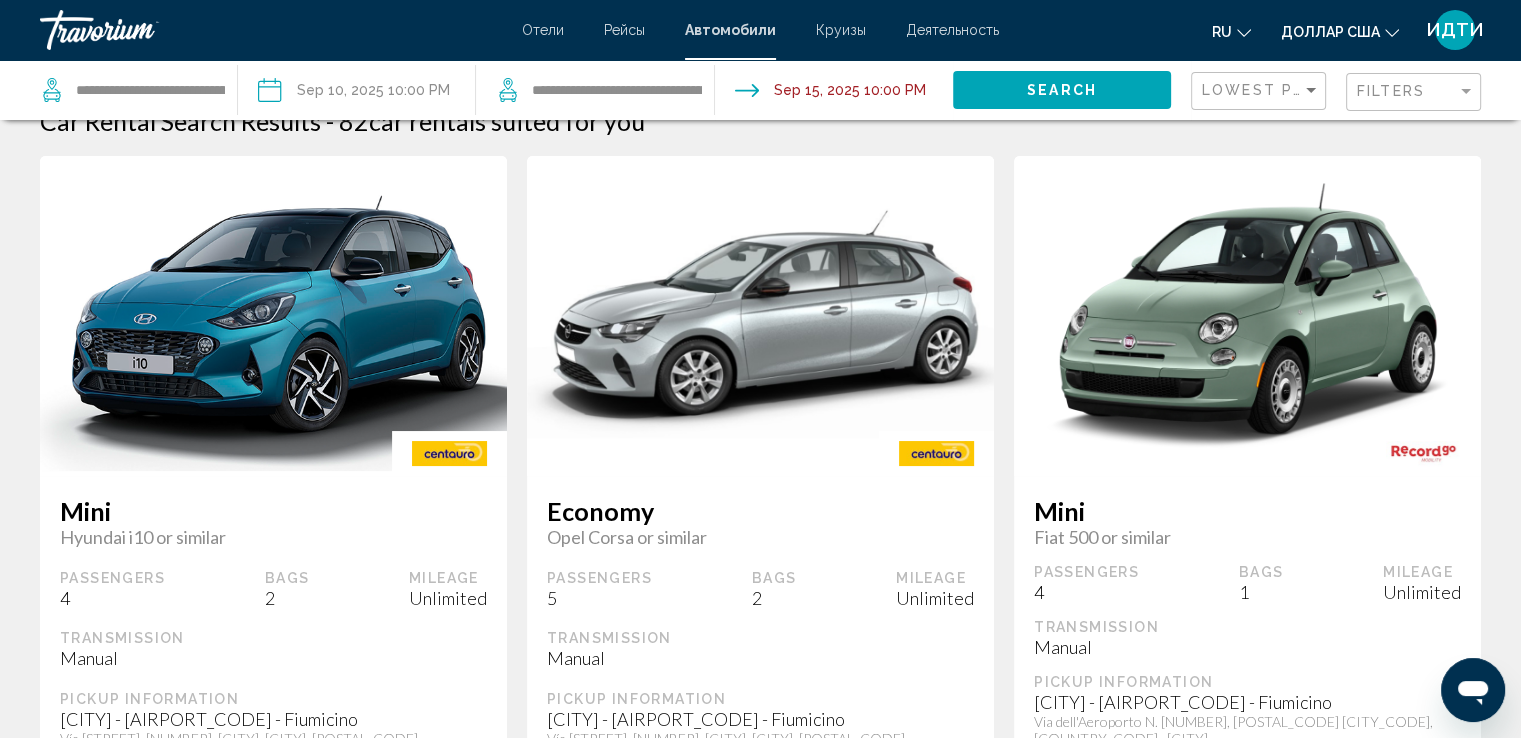 scroll, scrollTop: 0, scrollLeft: 0, axis: both 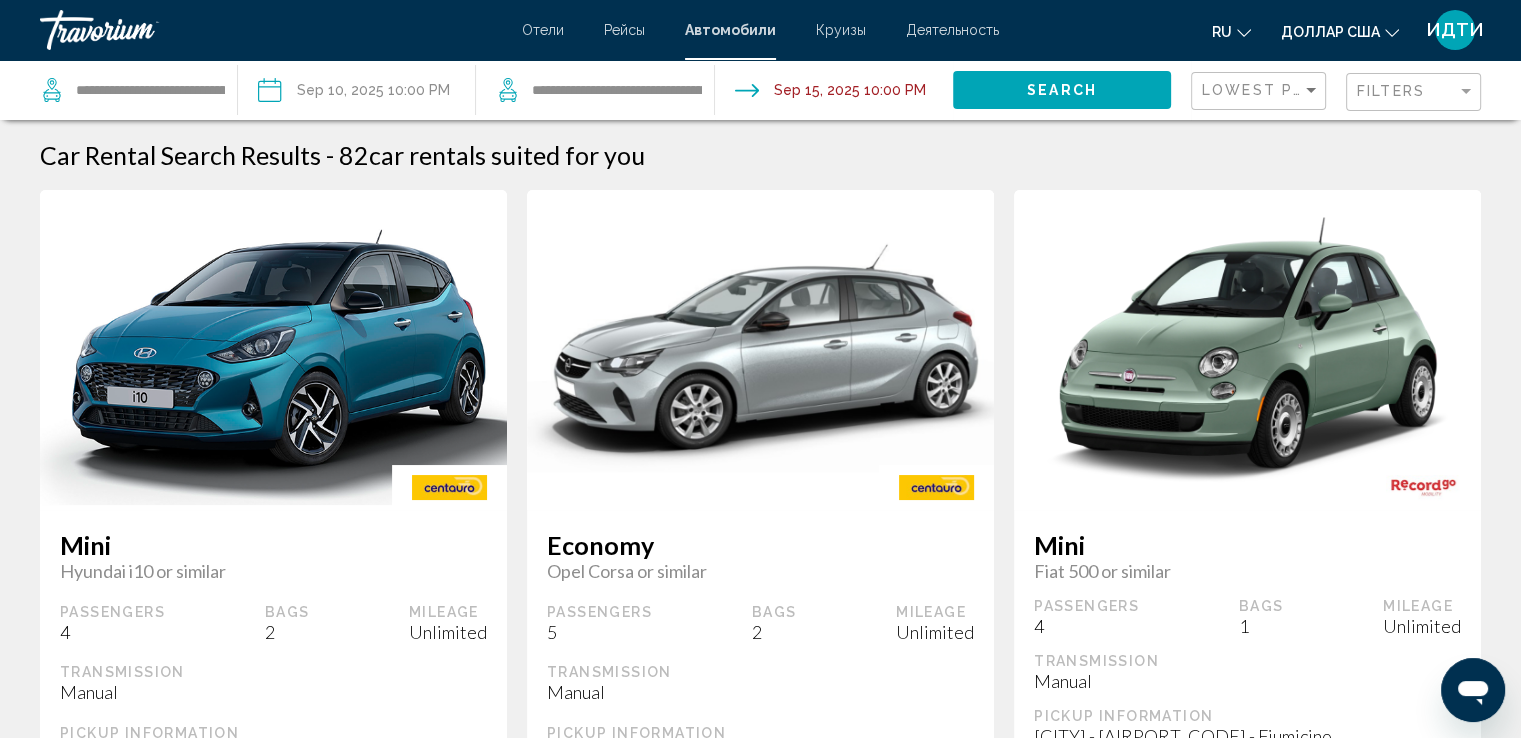 click on "Круизы" at bounding box center (841, 30) 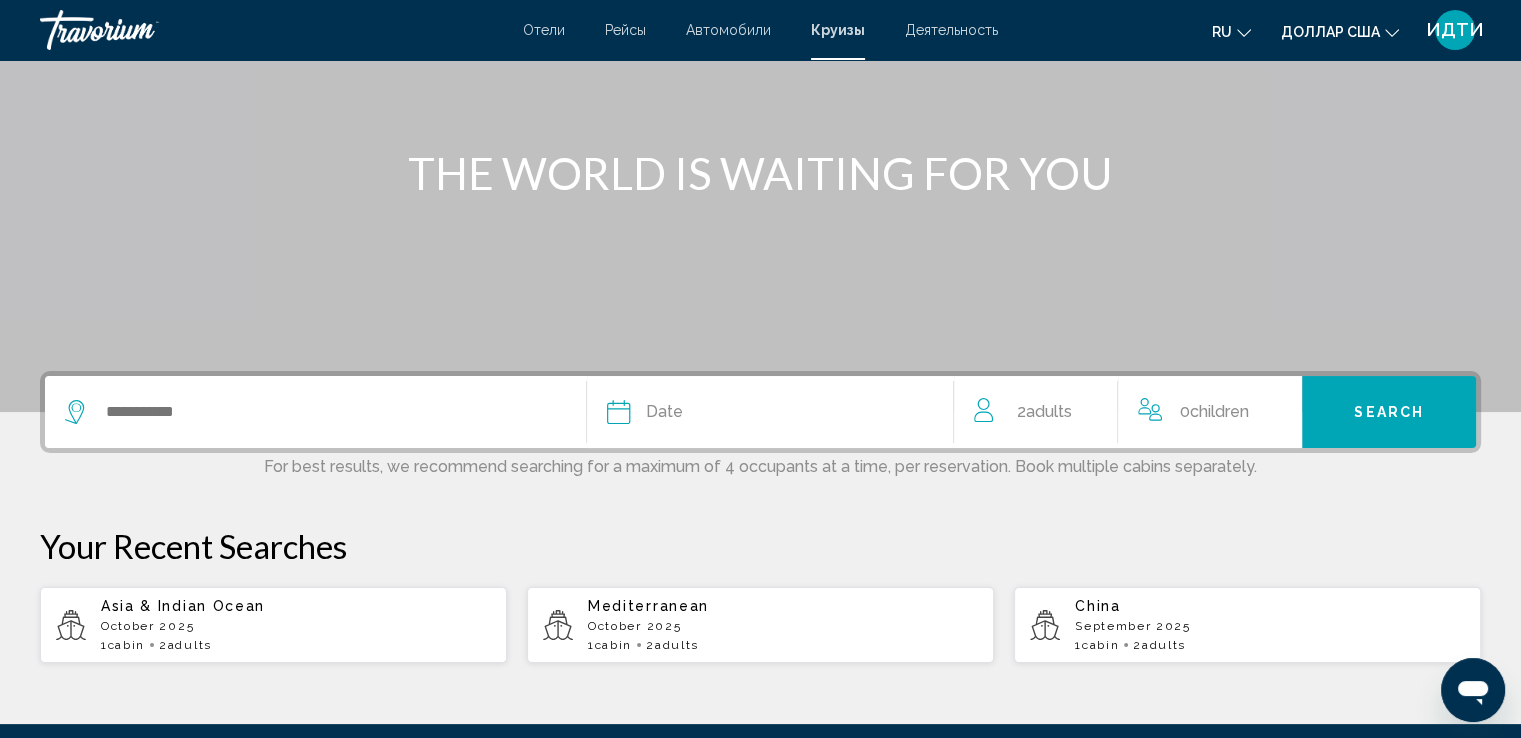 scroll, scrollTop: 200, scrollLeft: 0, axis: vertical 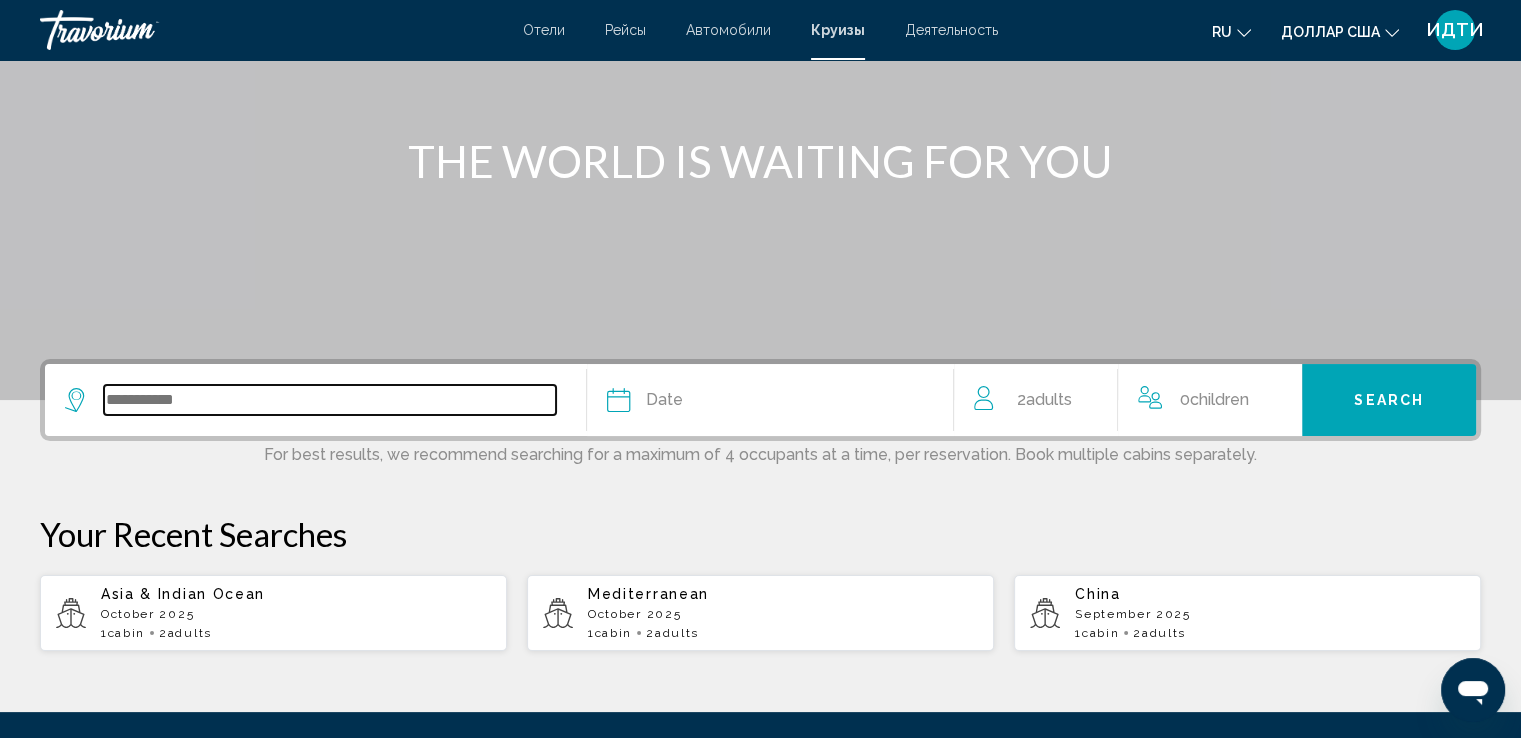 click at bounding box center [330, 400] 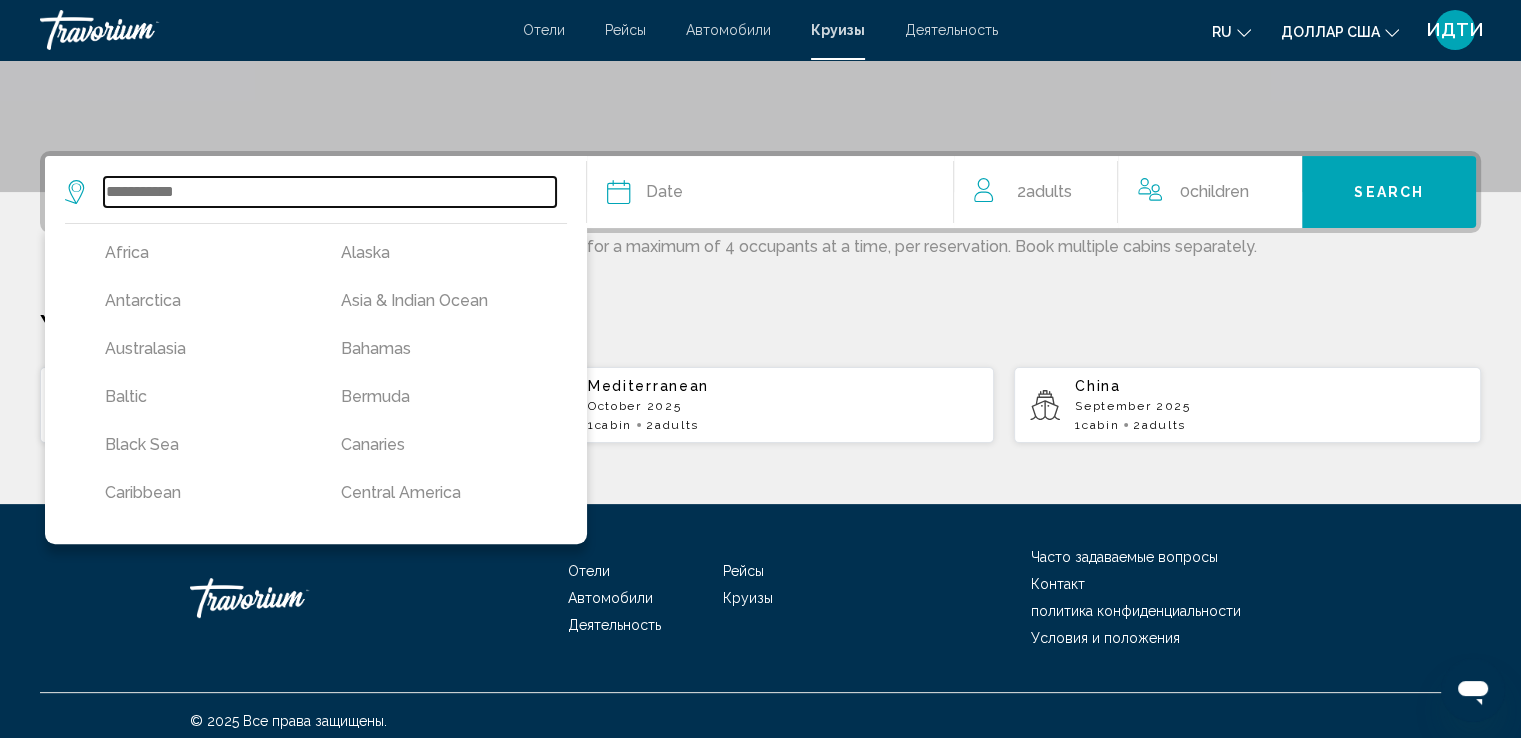 scroll, scrollTop: 418, scrollLeft: 0, axis: vertical 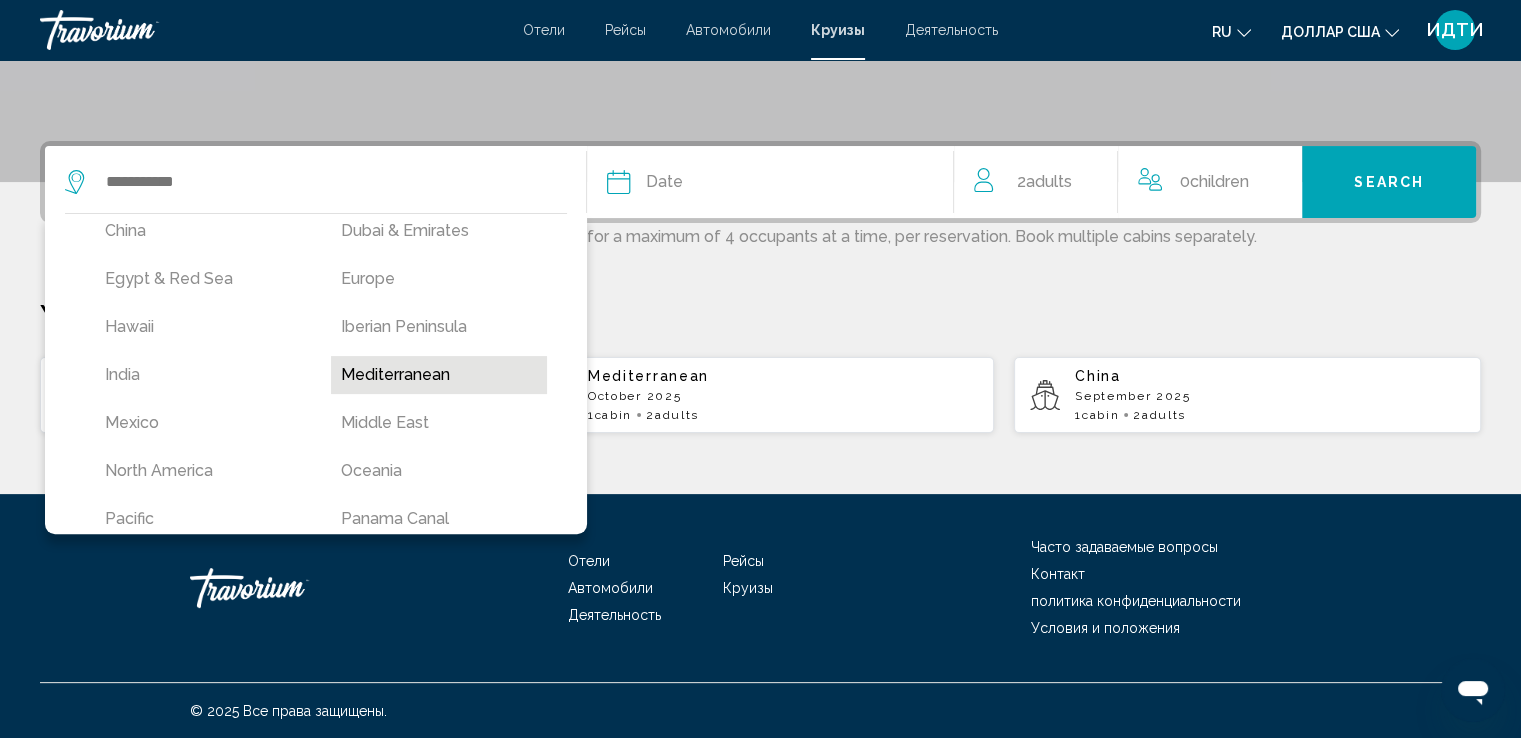 click on "Mediterranean" at bounding box center [439, 375] 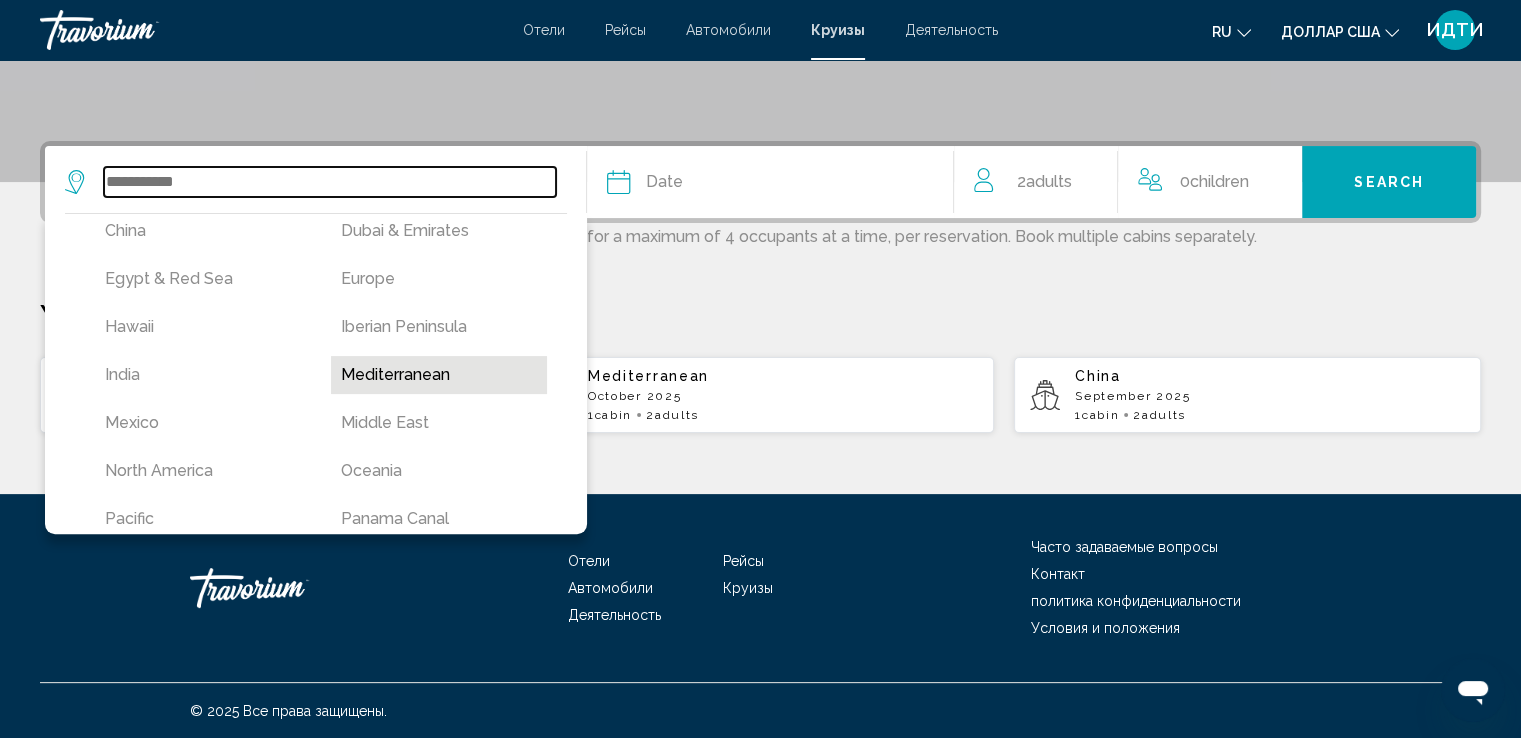 type on "**********" 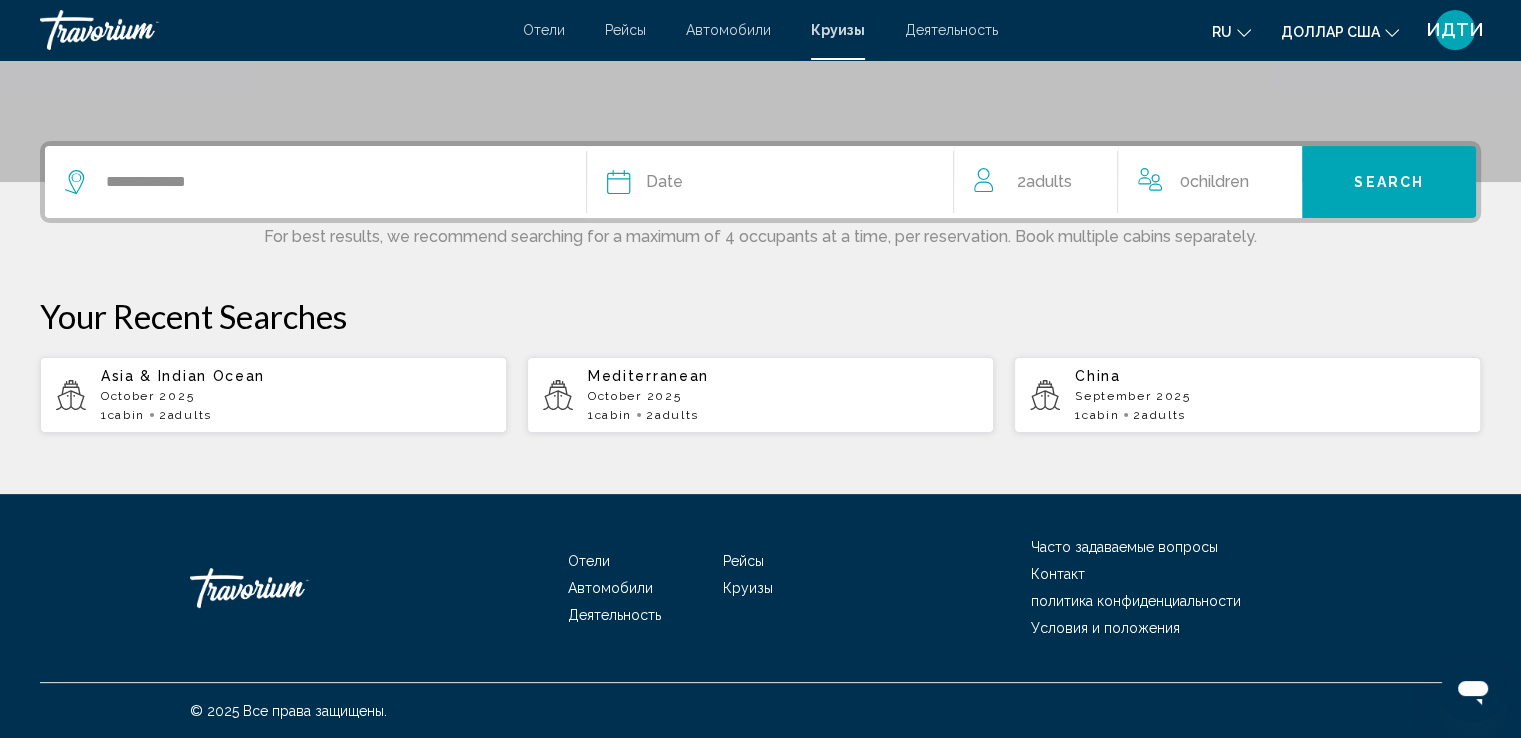 click 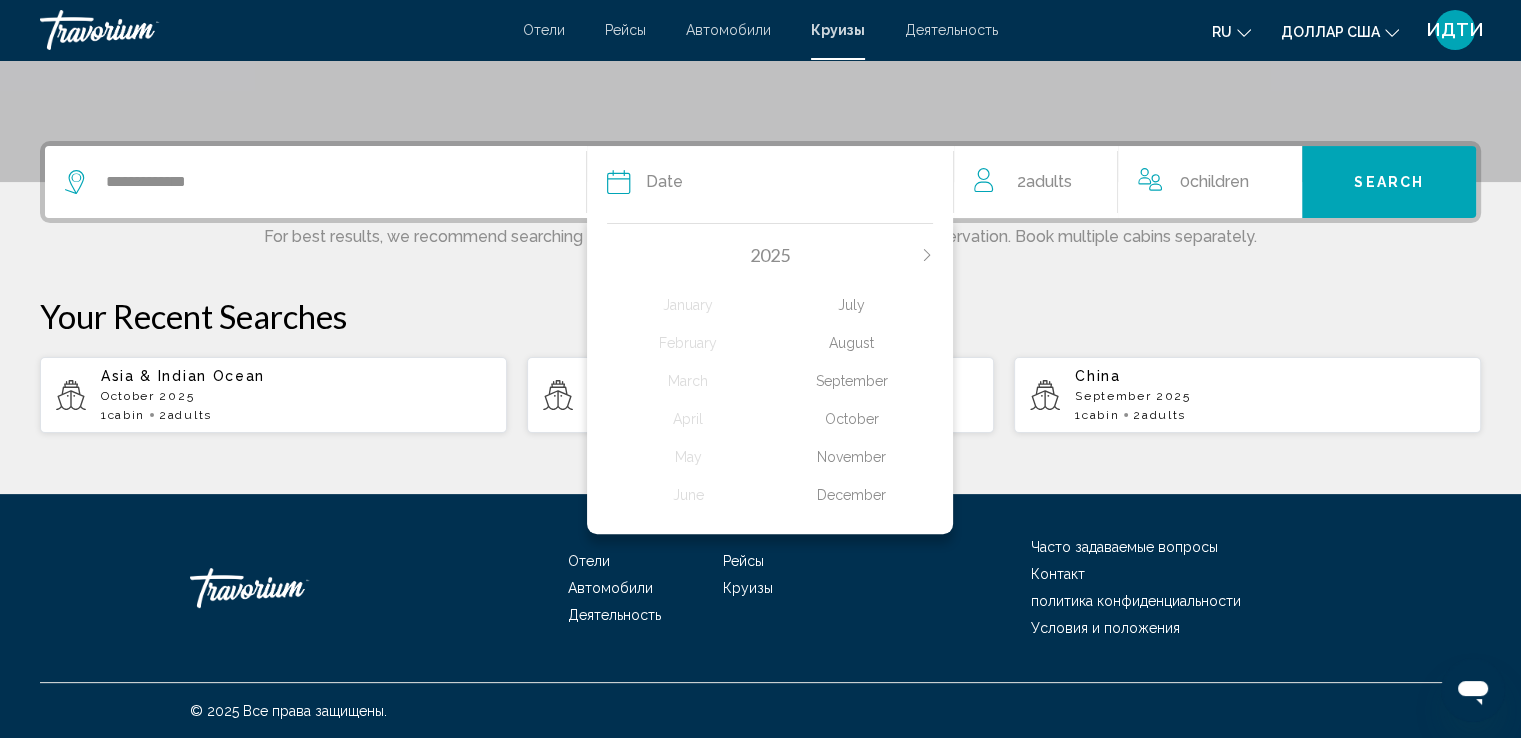 click on "October" 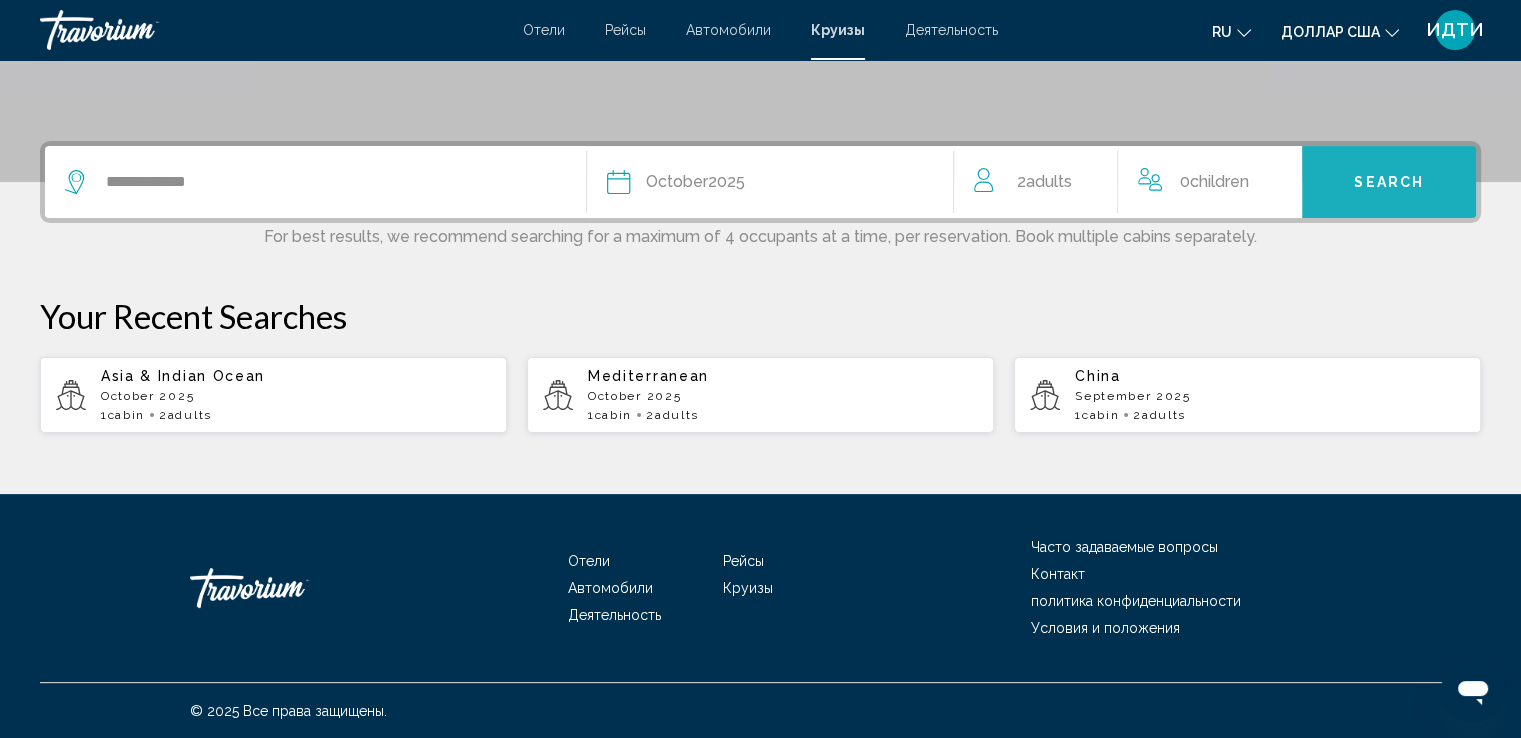 click on "Search" at bounding box center (1389, 183) 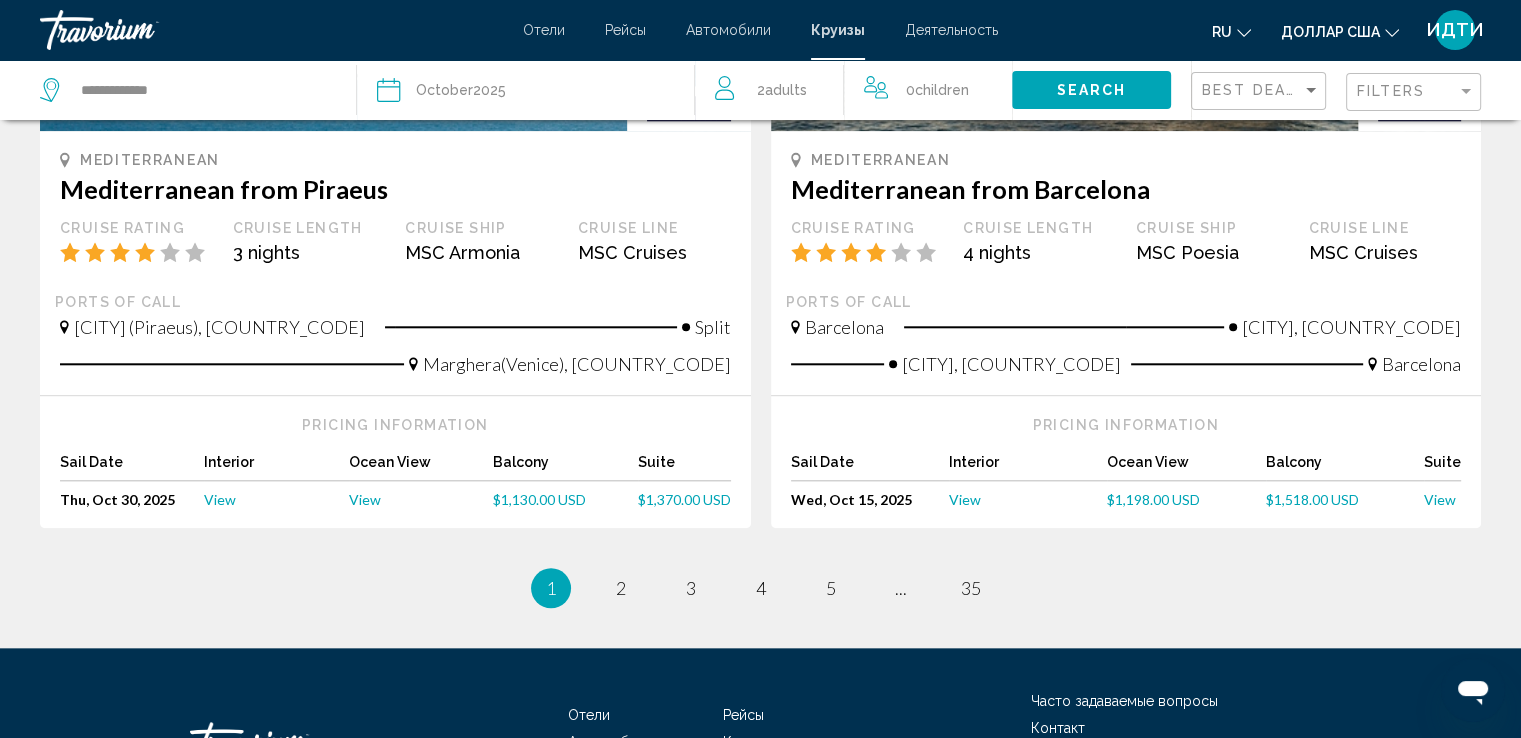 scroll, scrollTop: 2000, scrollLeft: 0, axis: vertical 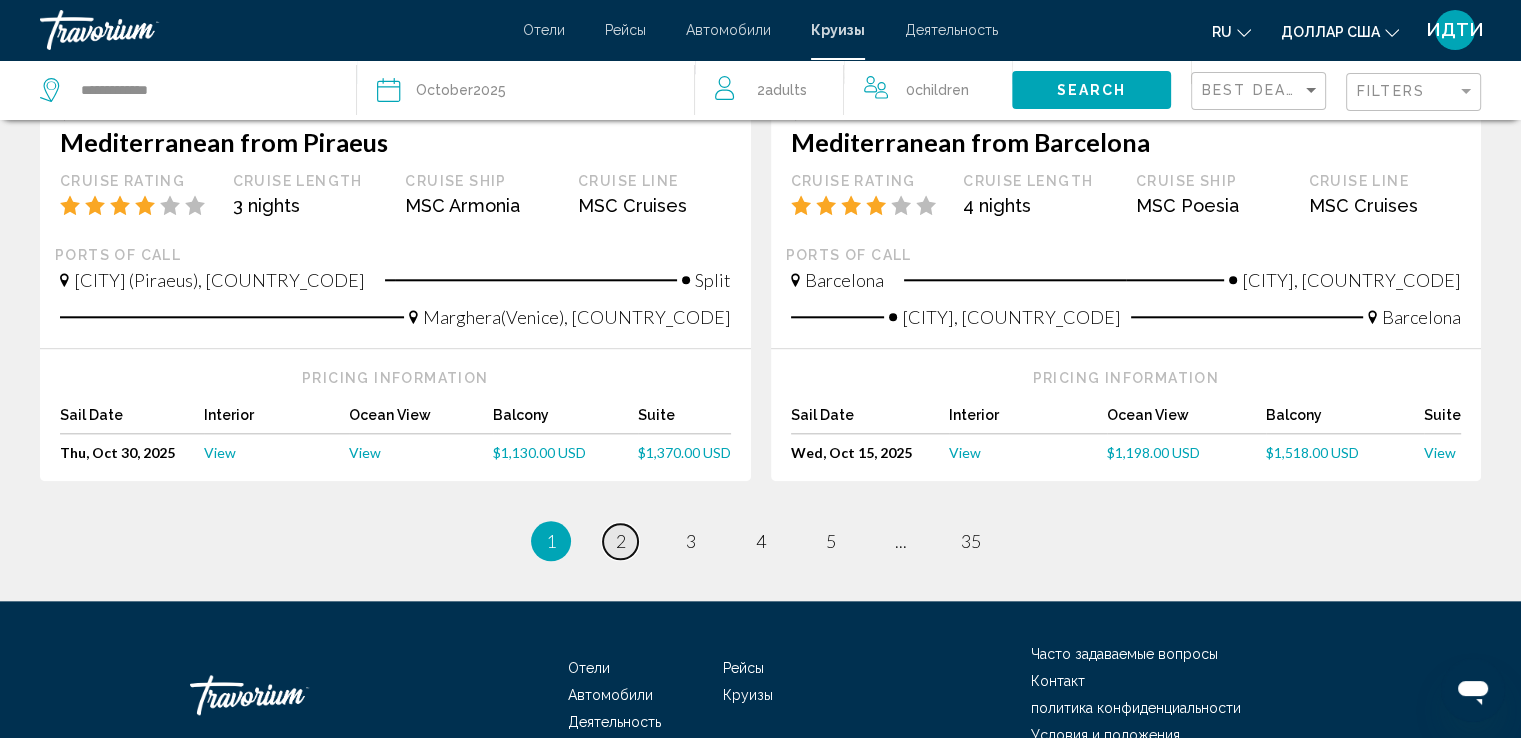 click on "2" at bounding box center [621, 541] 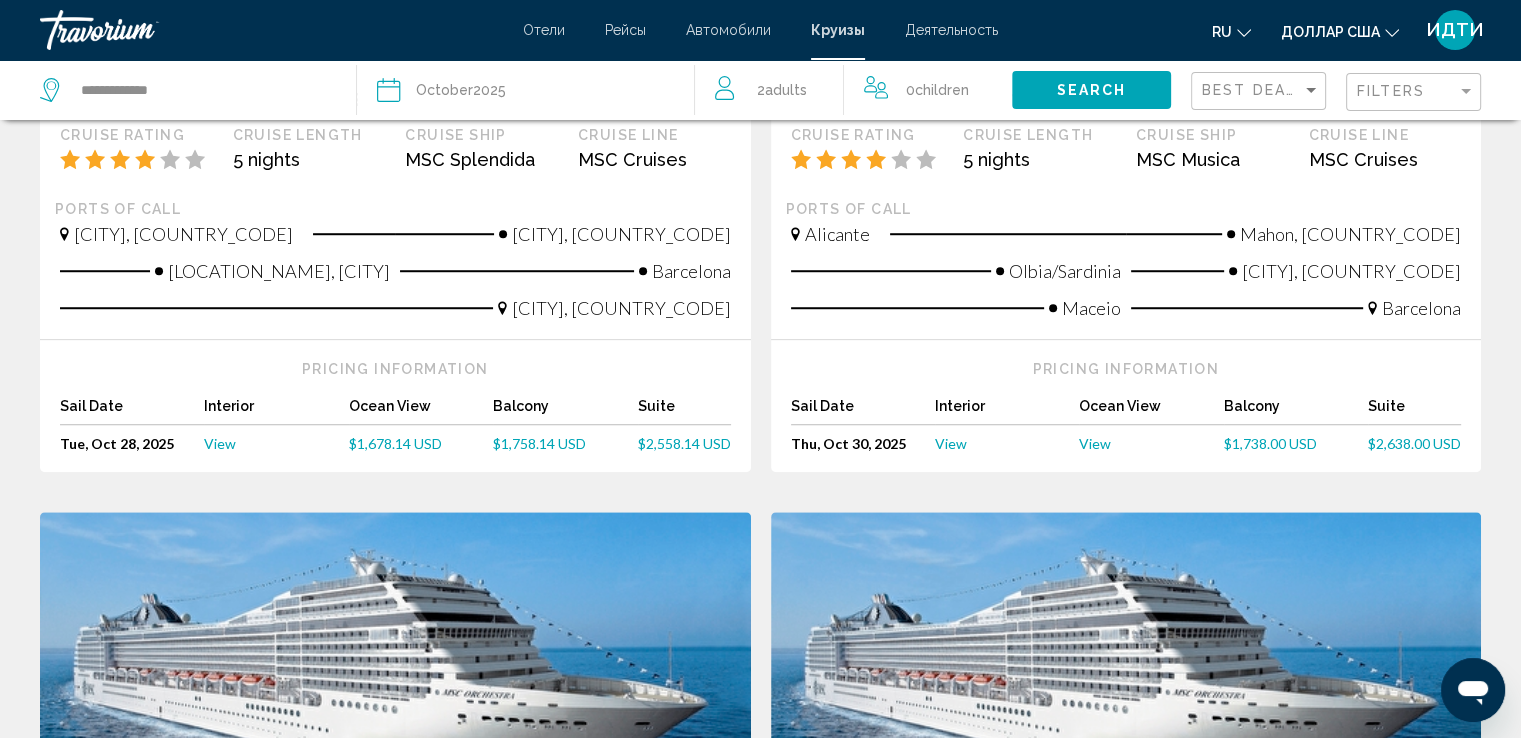 scroll, scrollTop: 1500, scrollLeft: 0, axis: vertical 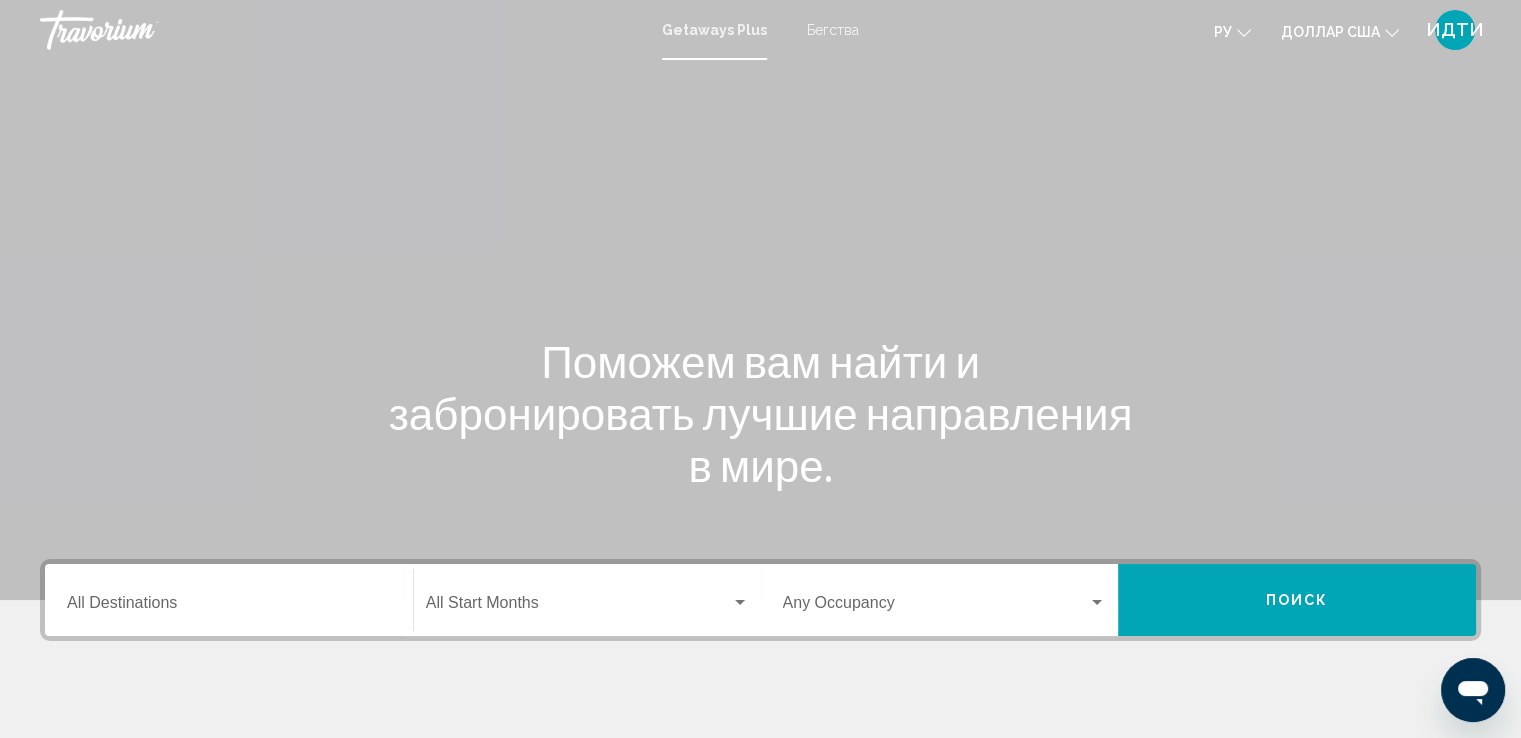 click on "Бегства" at bounding box center [833, 30] 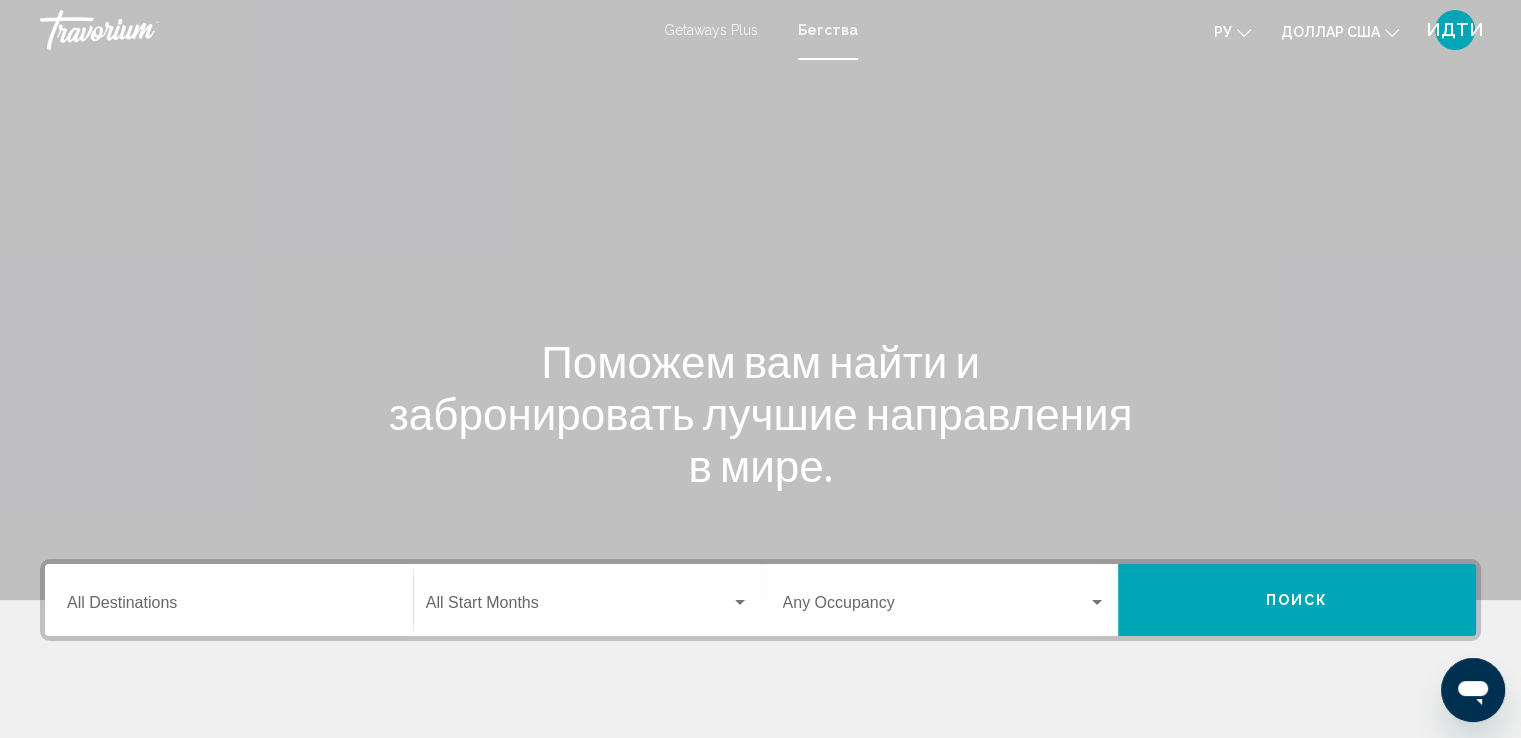 scroll, scrollTop: 100, scrollLeft: 0, axis: vertical 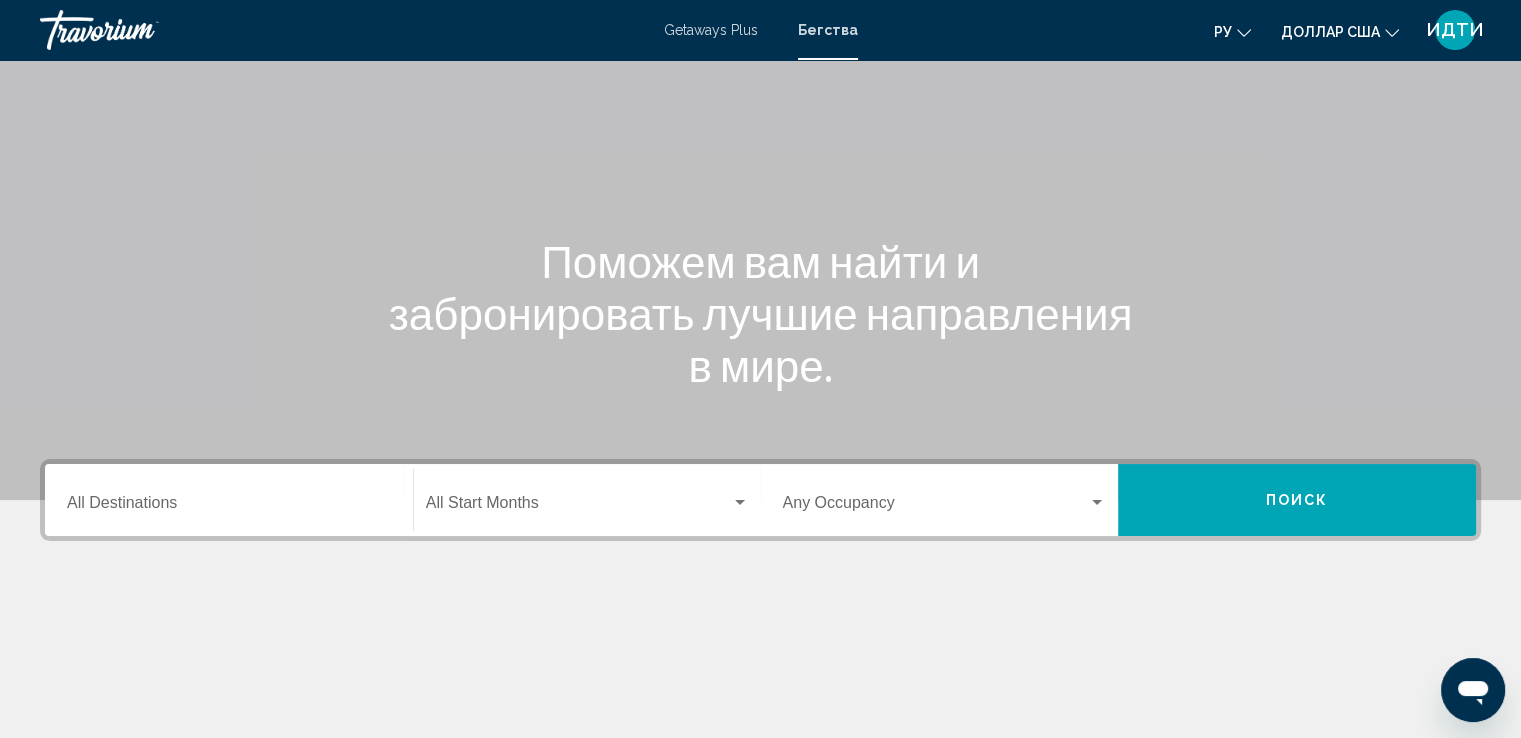 click on "Destination All Destinations" at bounding box center [229, 500] 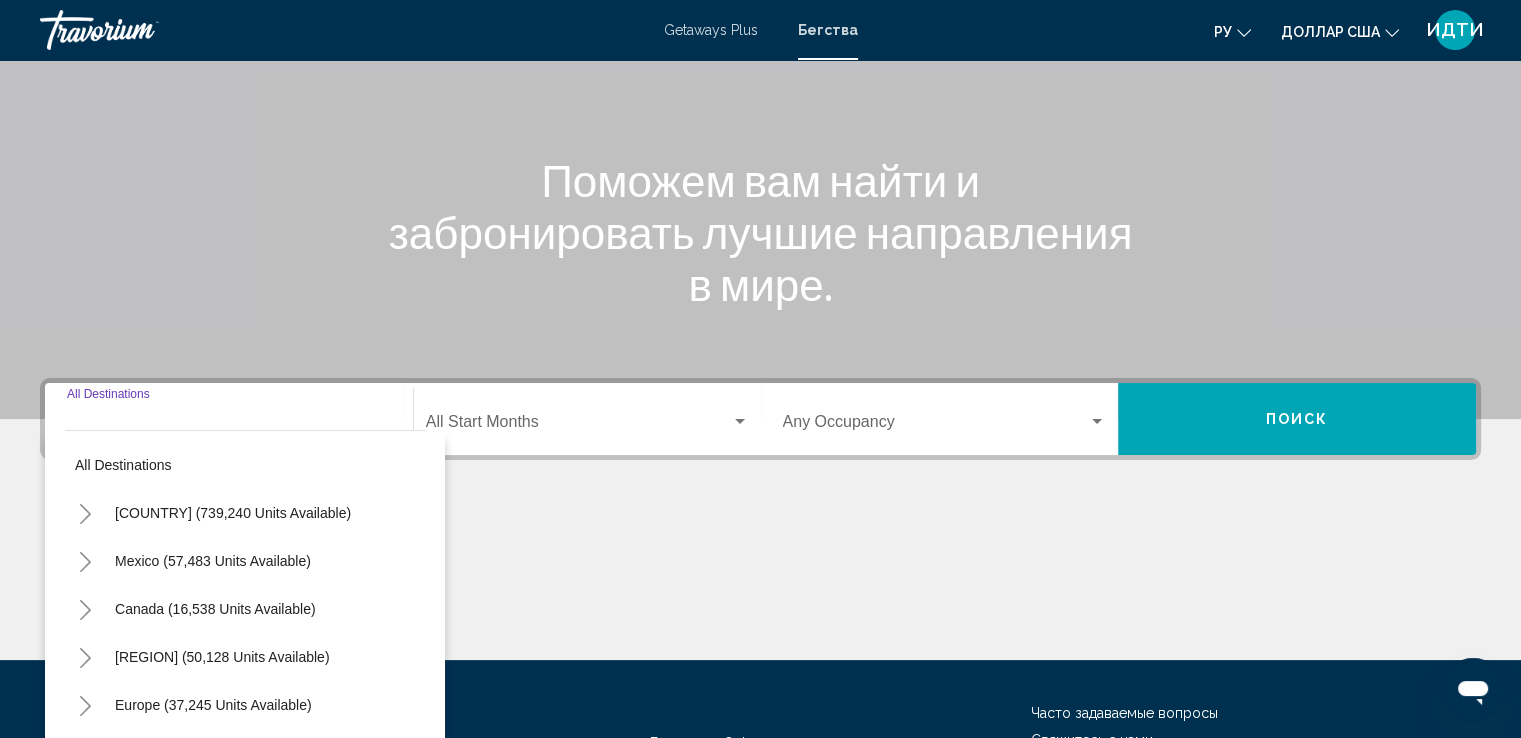scroll, scrollTop: 348, scrollLeft: 0, axis: vertical 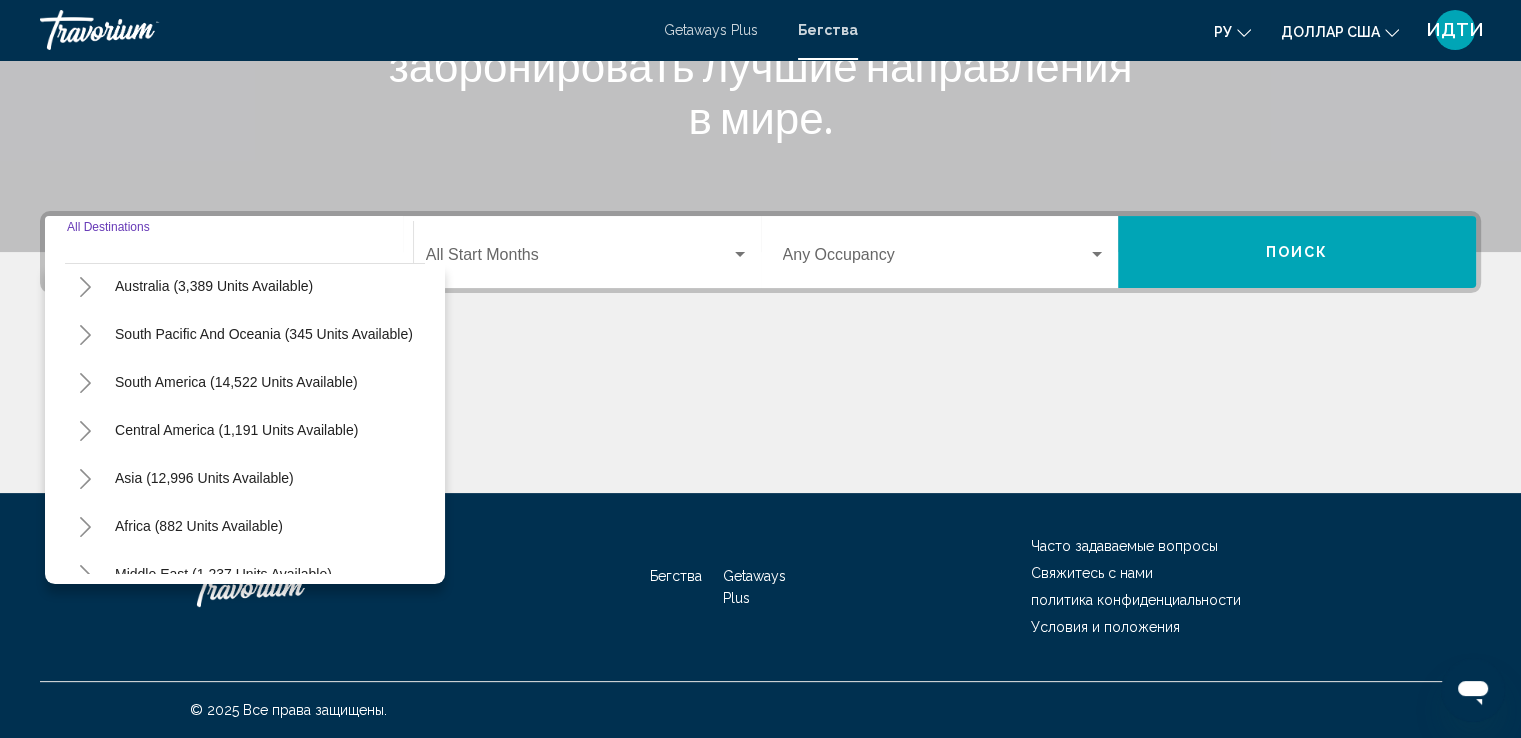 click 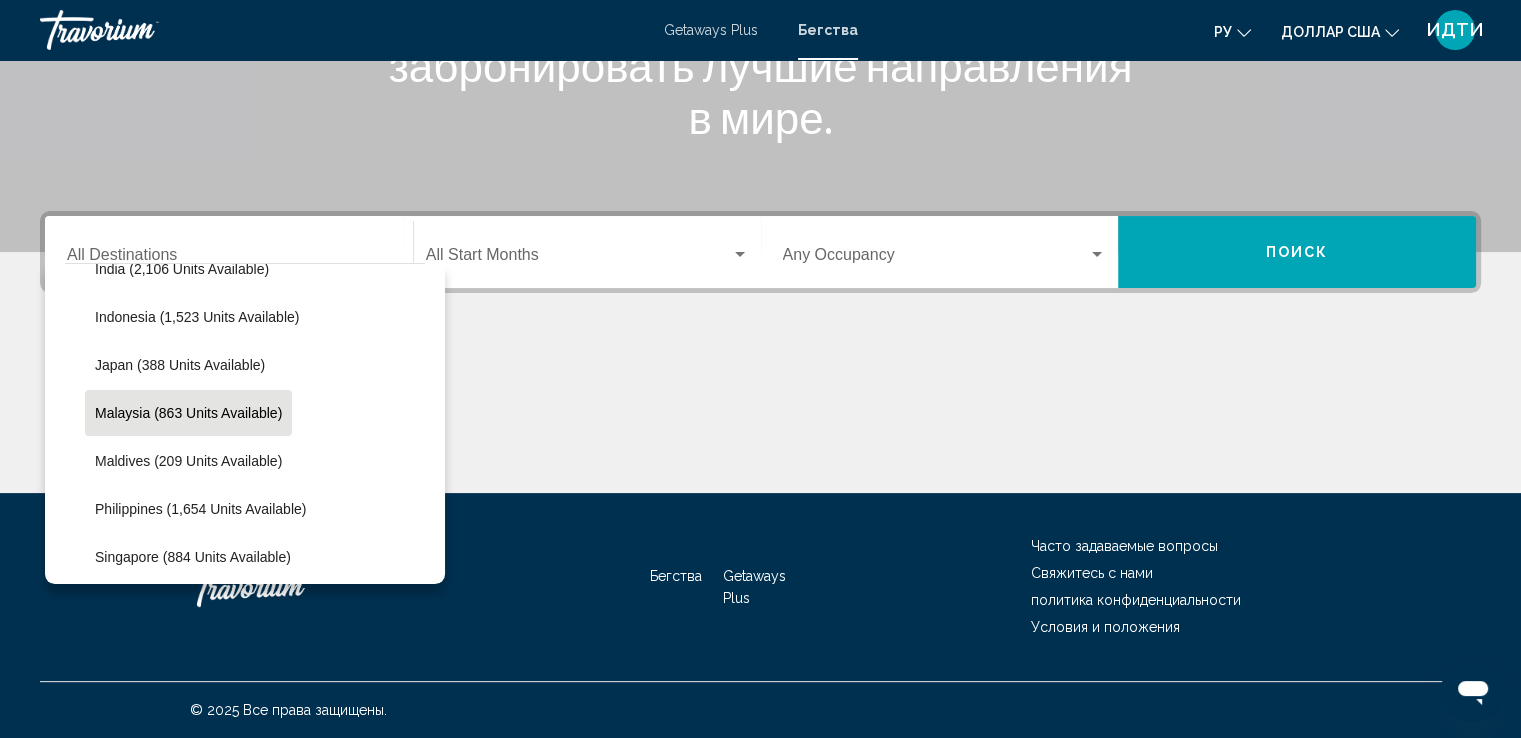 scroll, scrollTop: 800, scrollLeft: 0, axis: vertical 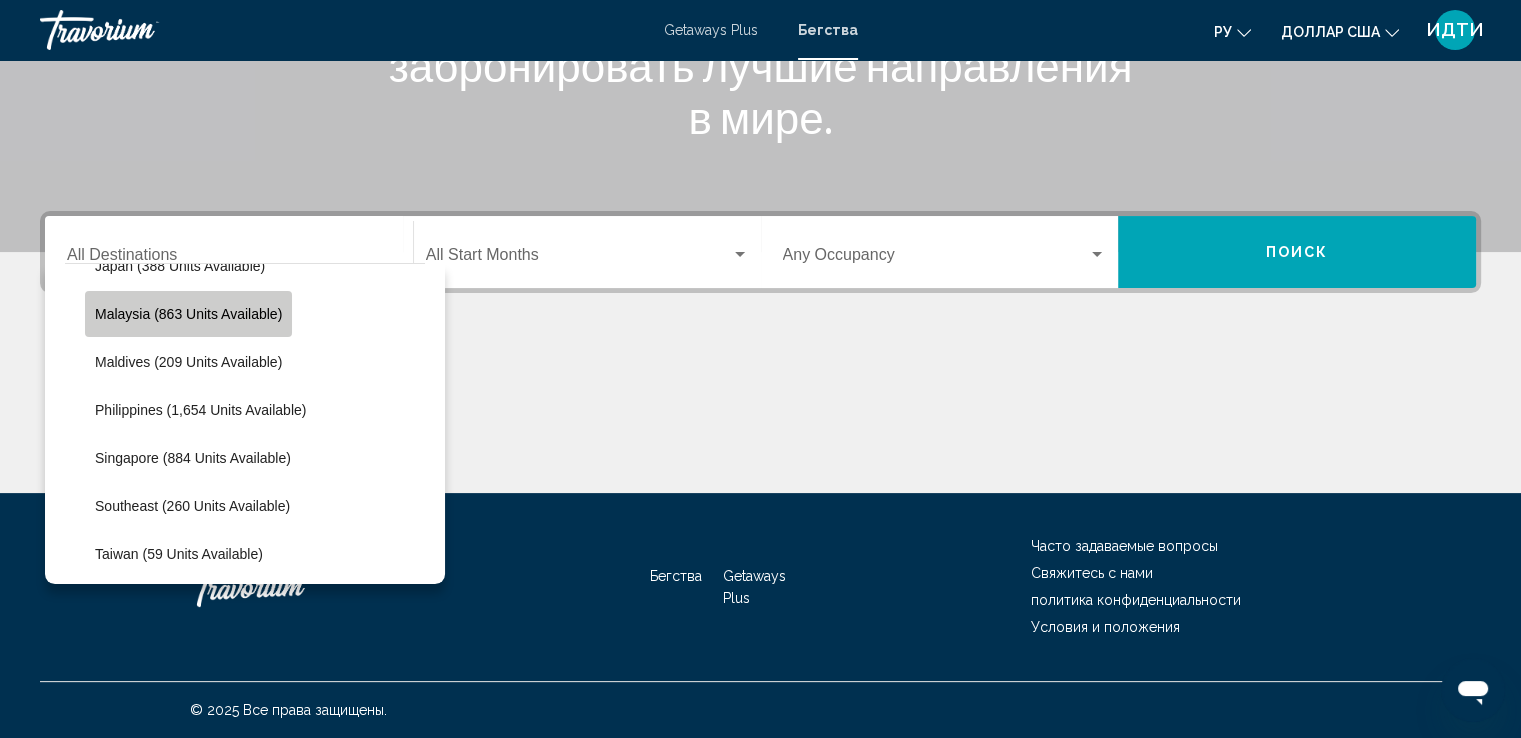 click on "Malaysia (863 units available)" 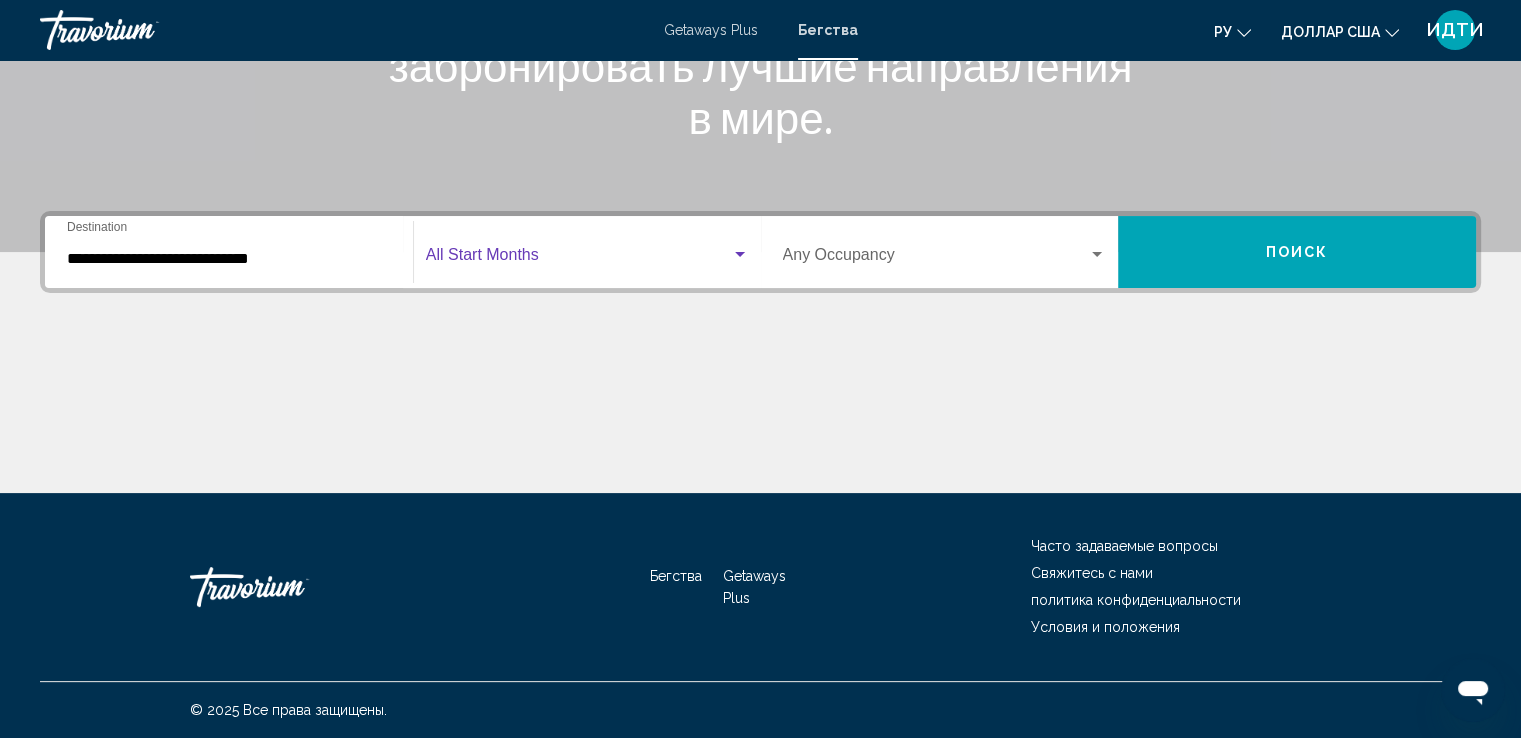 click at bounding box center (578, 259) 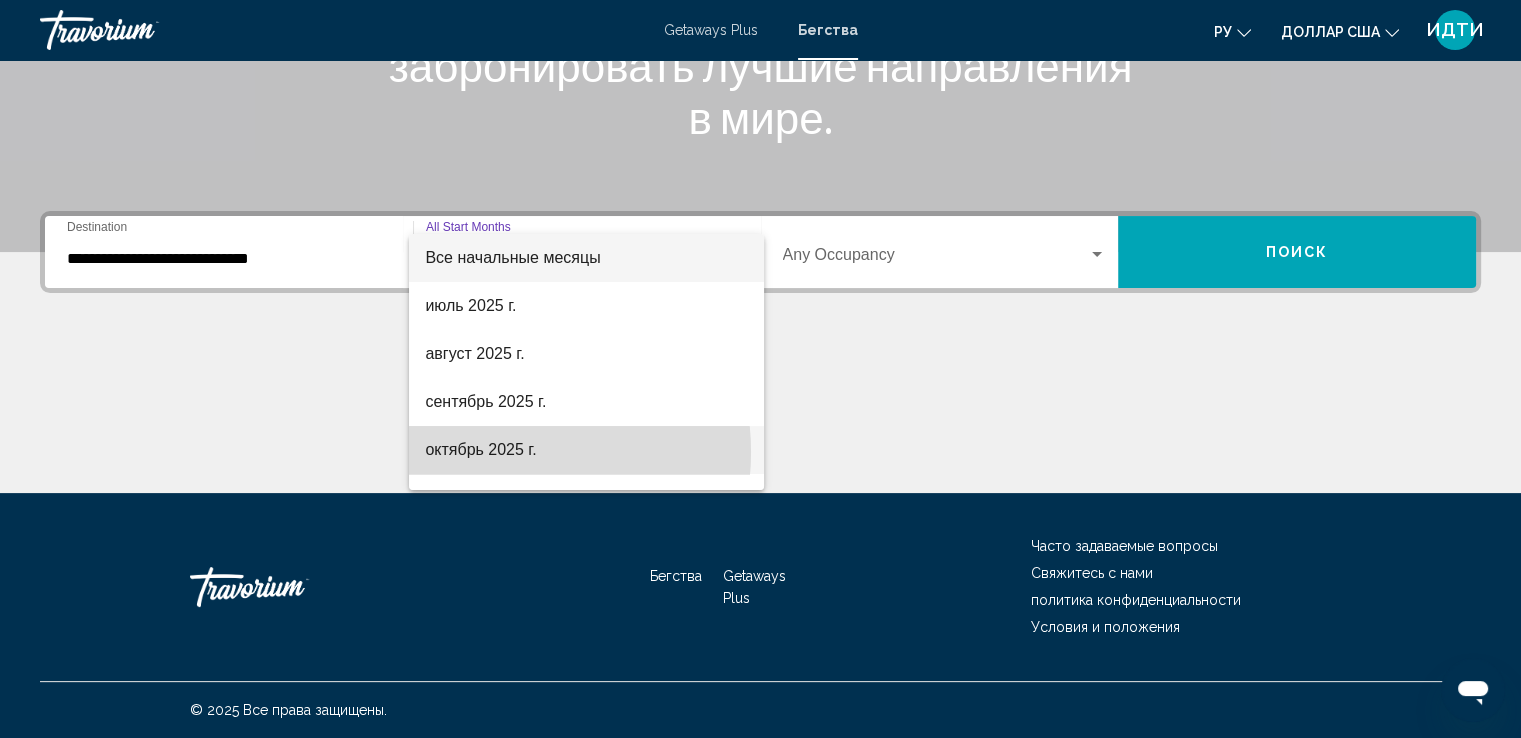 click on "октябрь 2025 г." at bounding box center [480, 449] 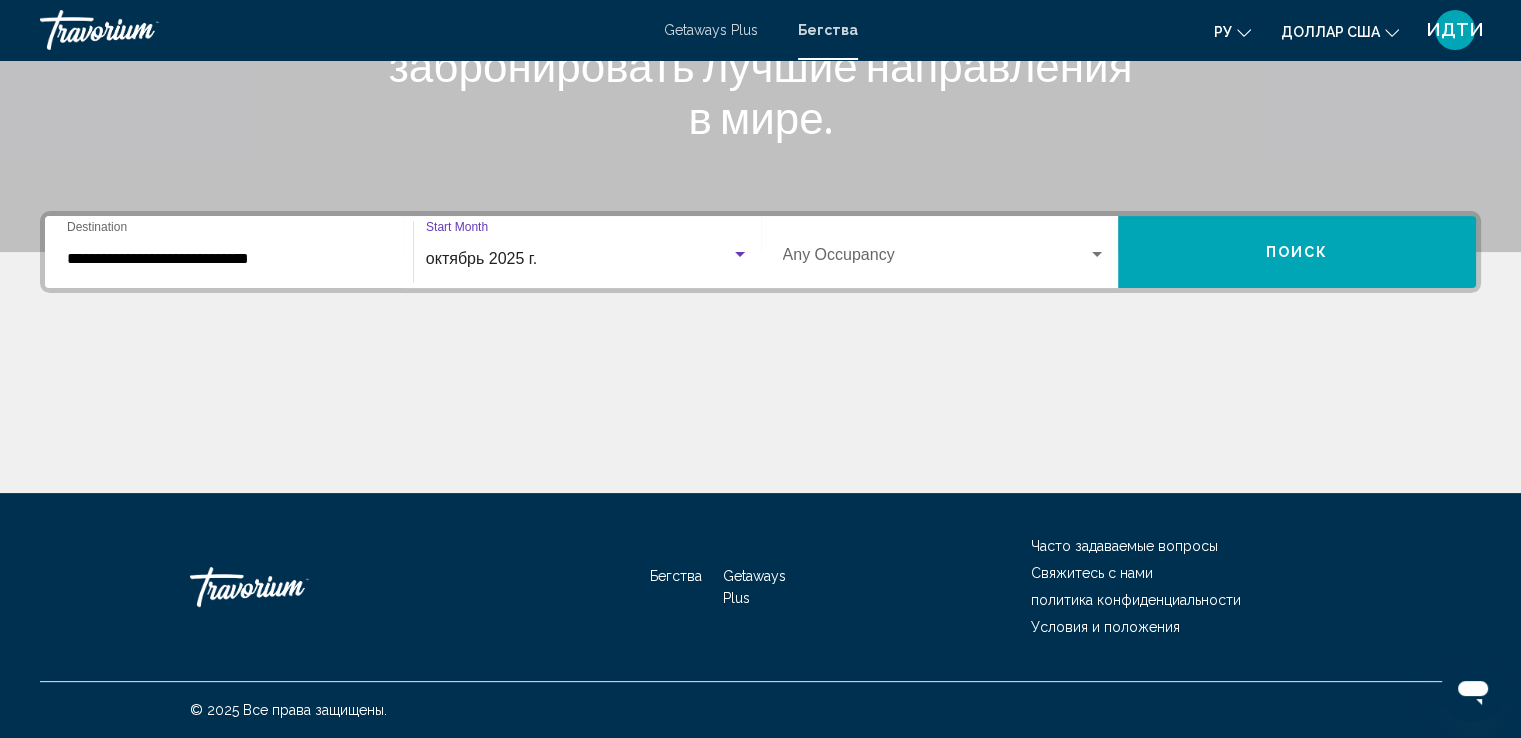 click at bounding box center (945, 259) 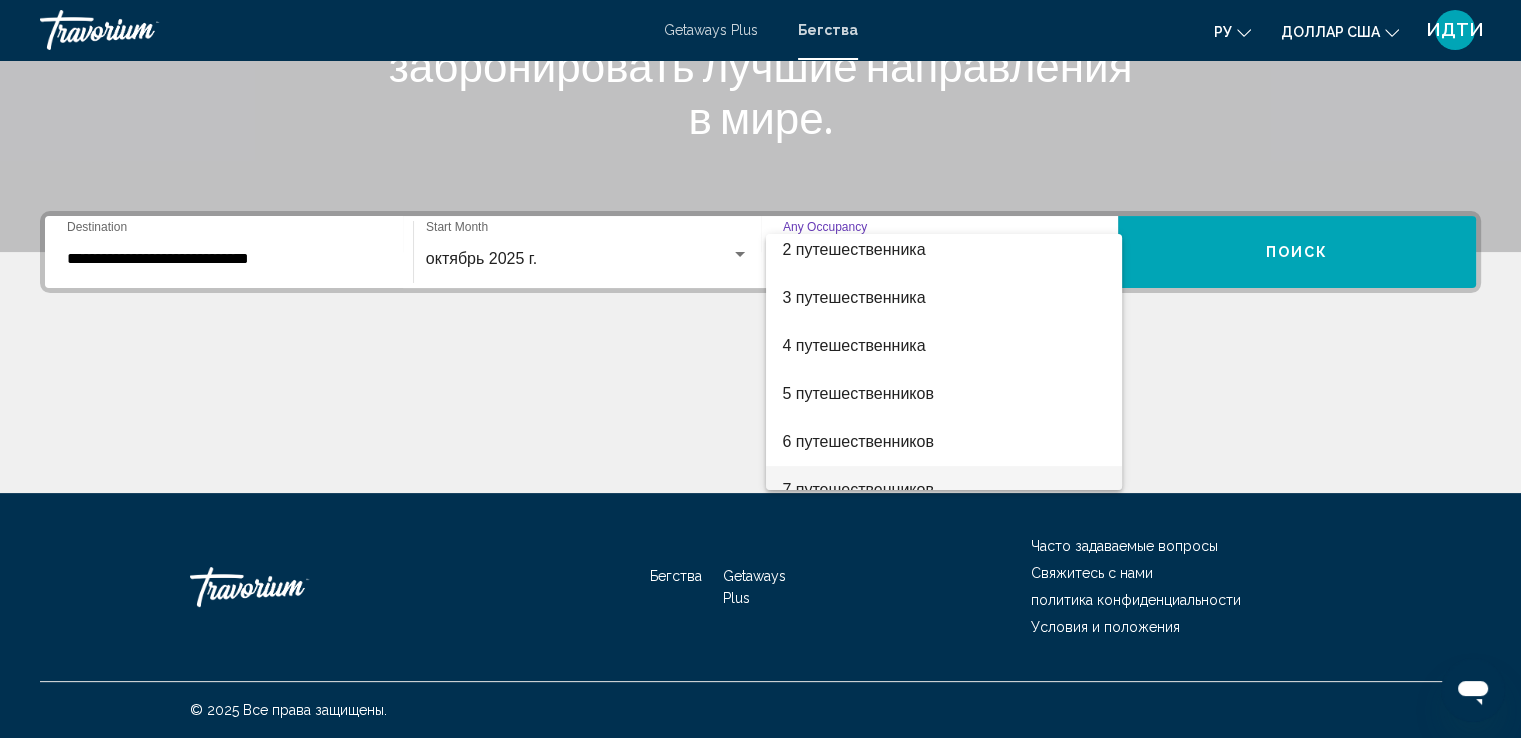 scroll, scrollTop: 100, scrollLeft: 0, axis: vertical 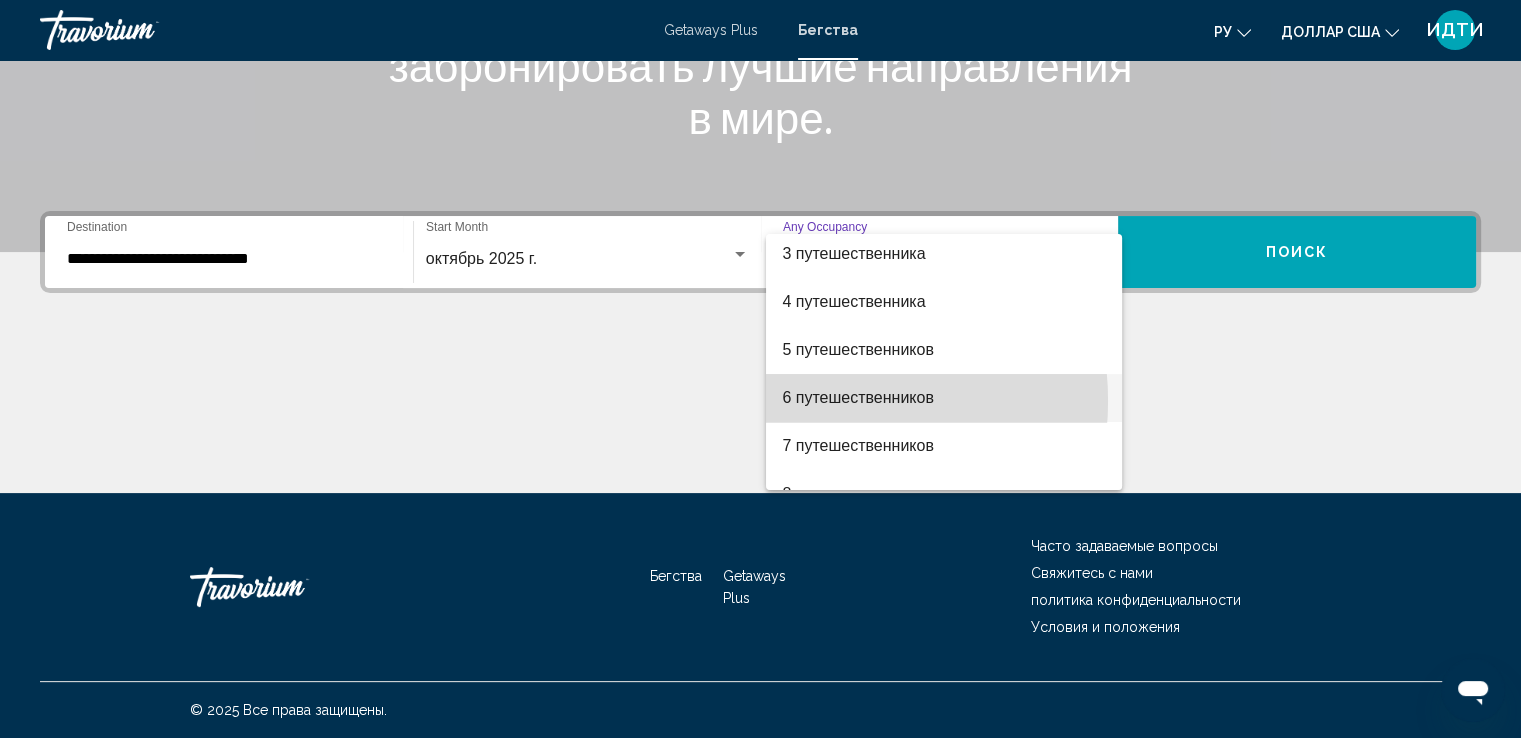 click on "6 путешественников" at bounding box center [858, 397] 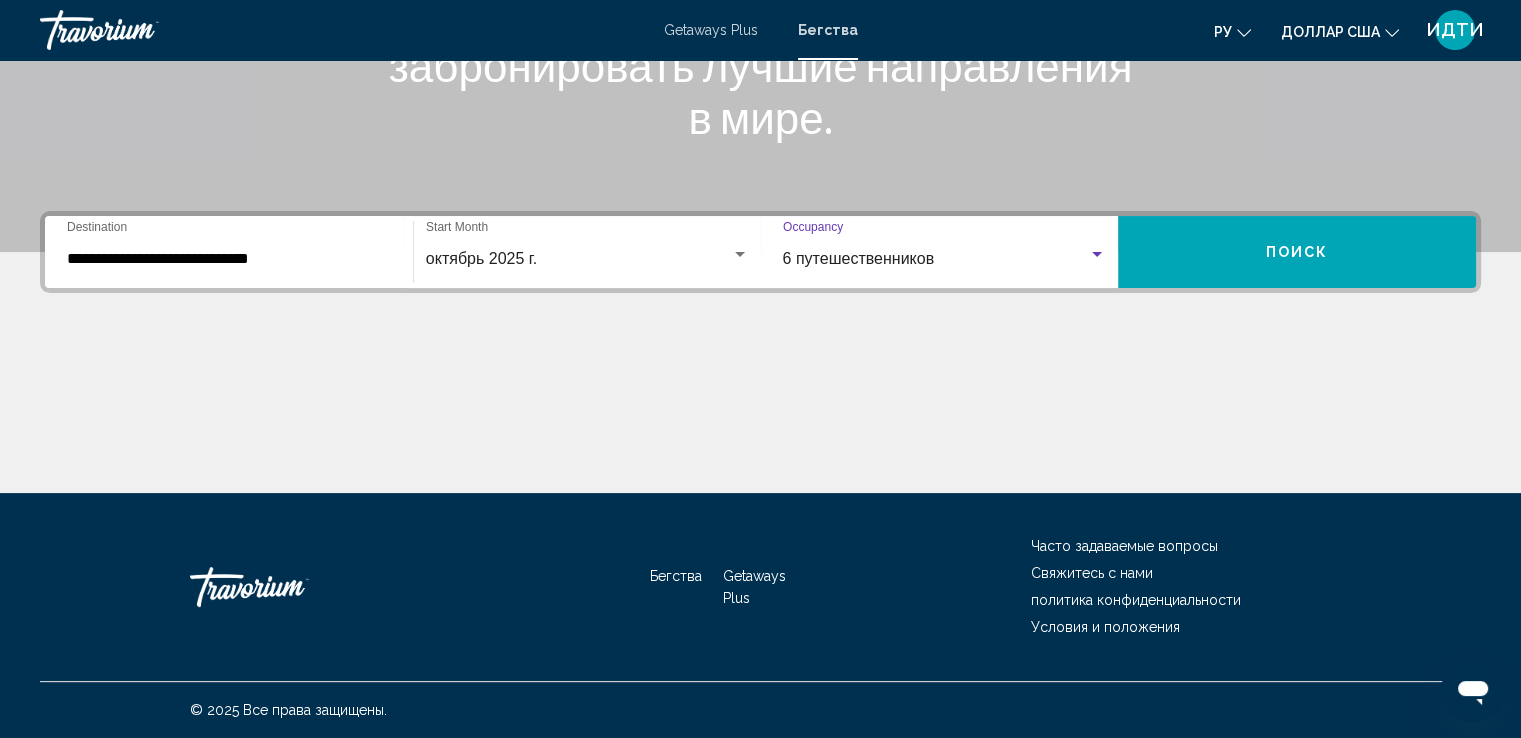 click on "Поиск" at bounding box center (1297, 252) 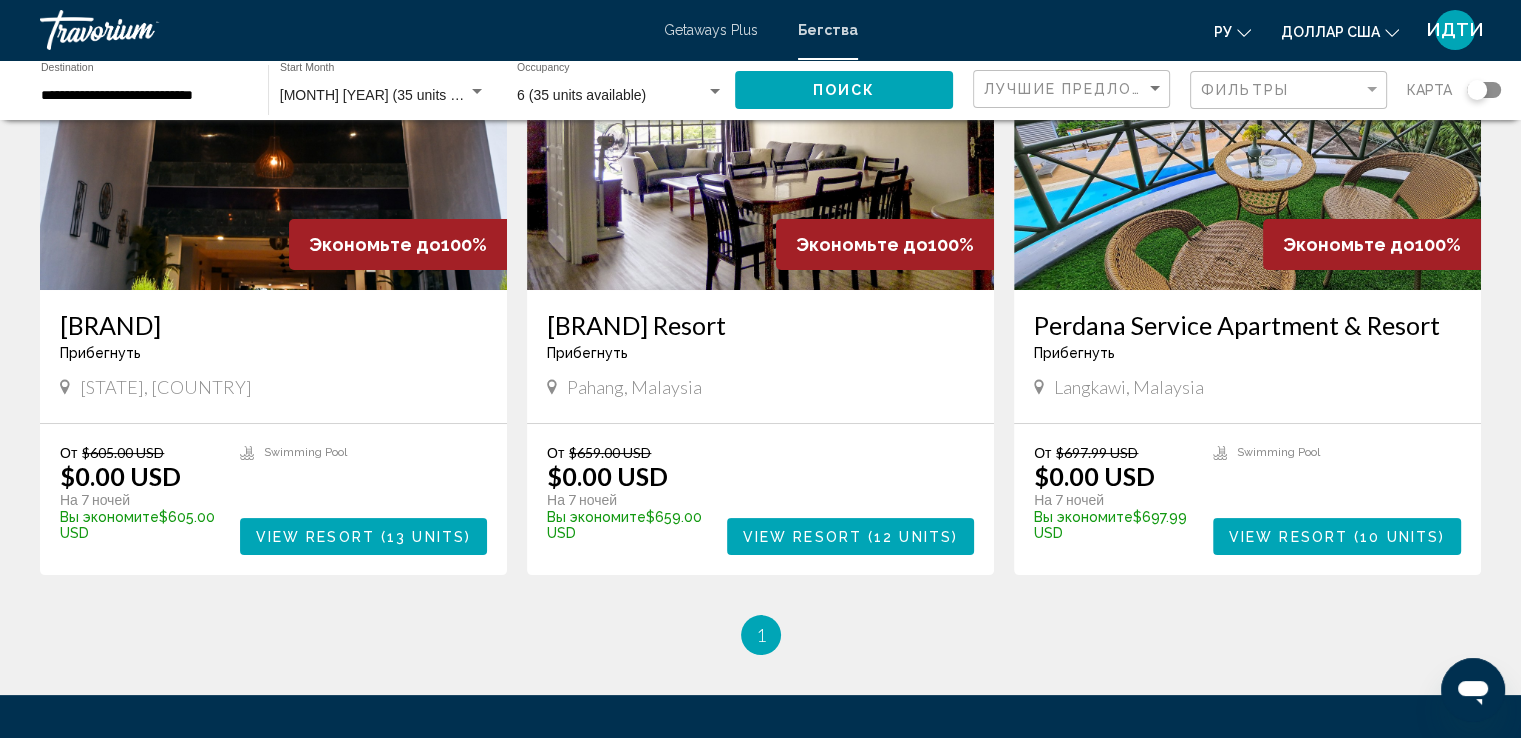 scroll, scrollTop: 242, scrollLeft: 0, axis: vertical 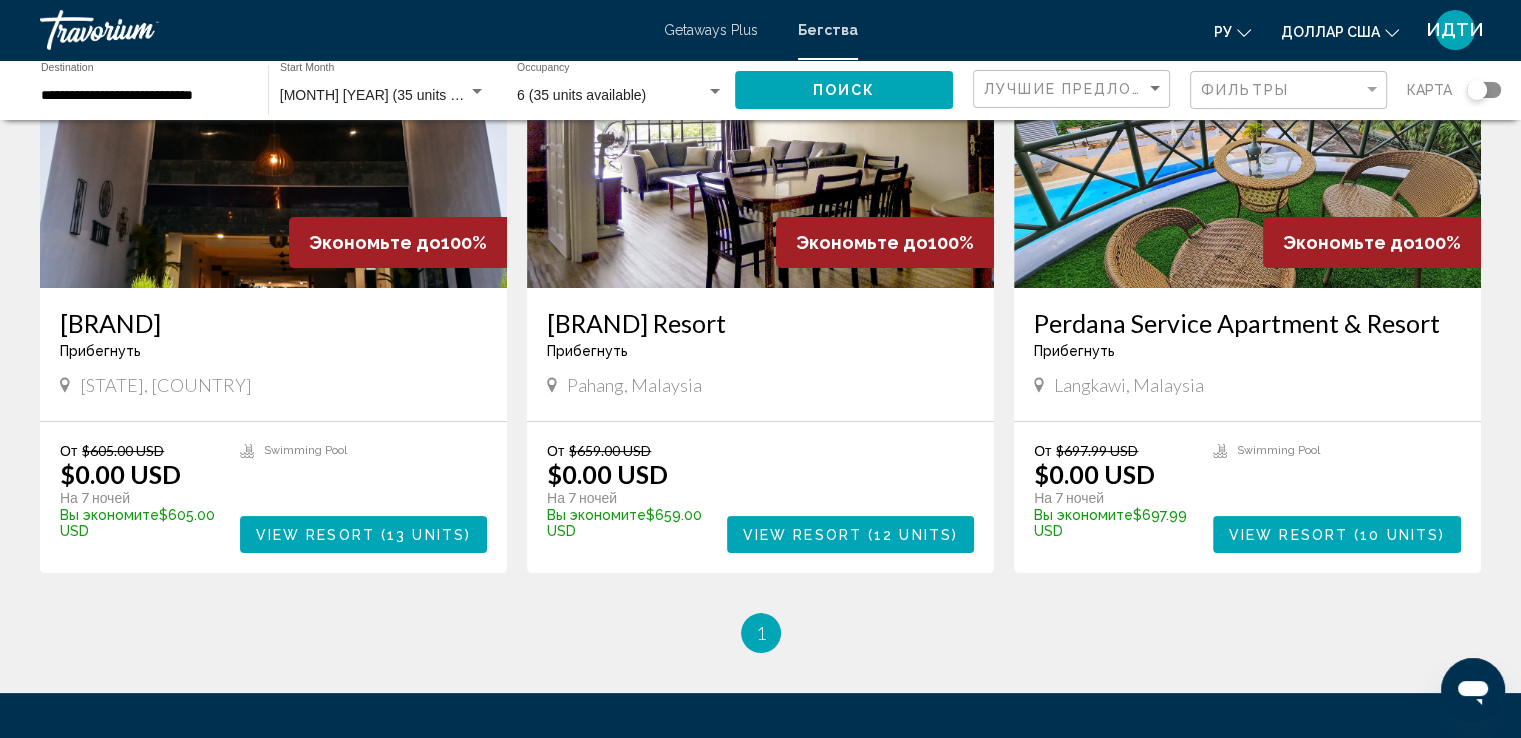 click at bounding box center (760, 128) 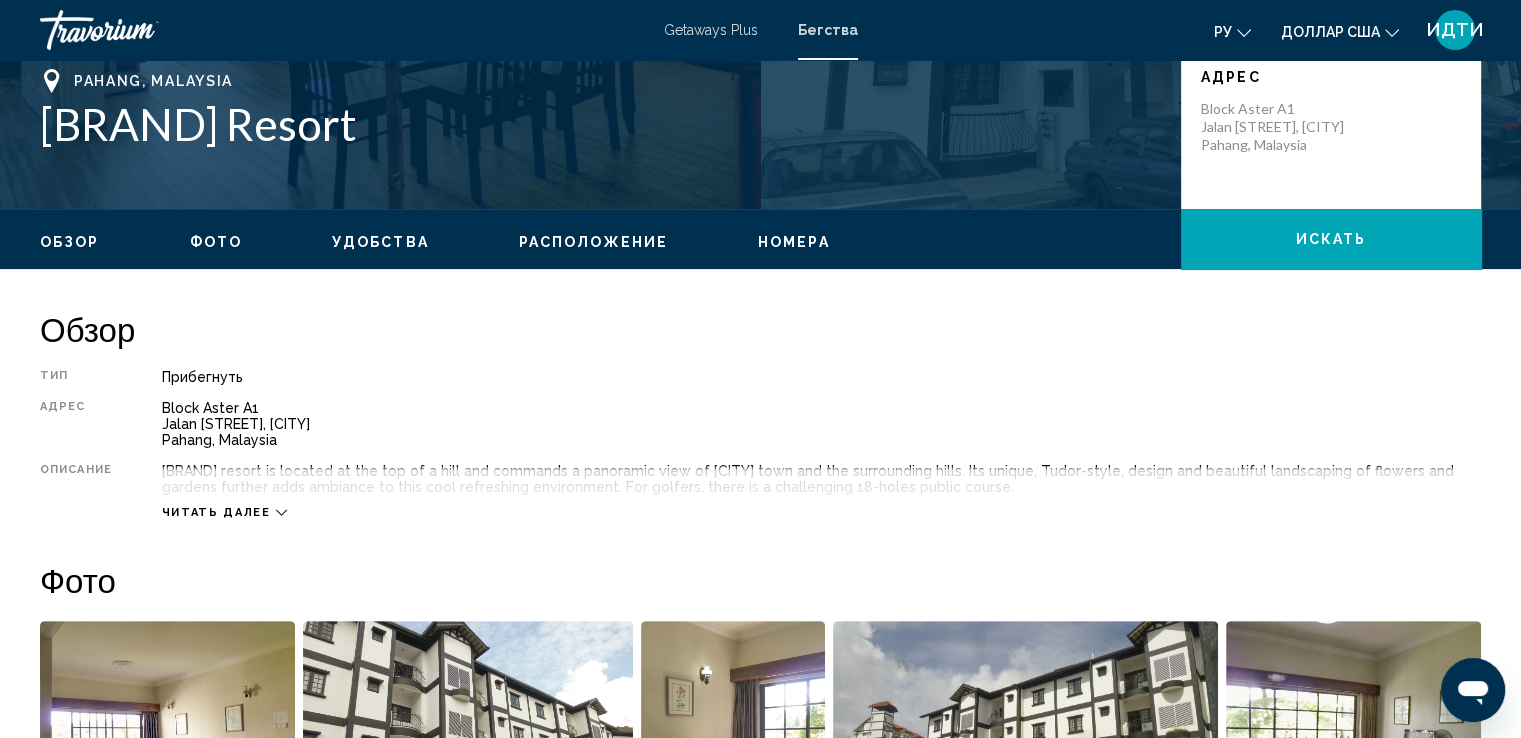 scroll, scrollTop: 500, scrollLeft: 0, axis: vertical 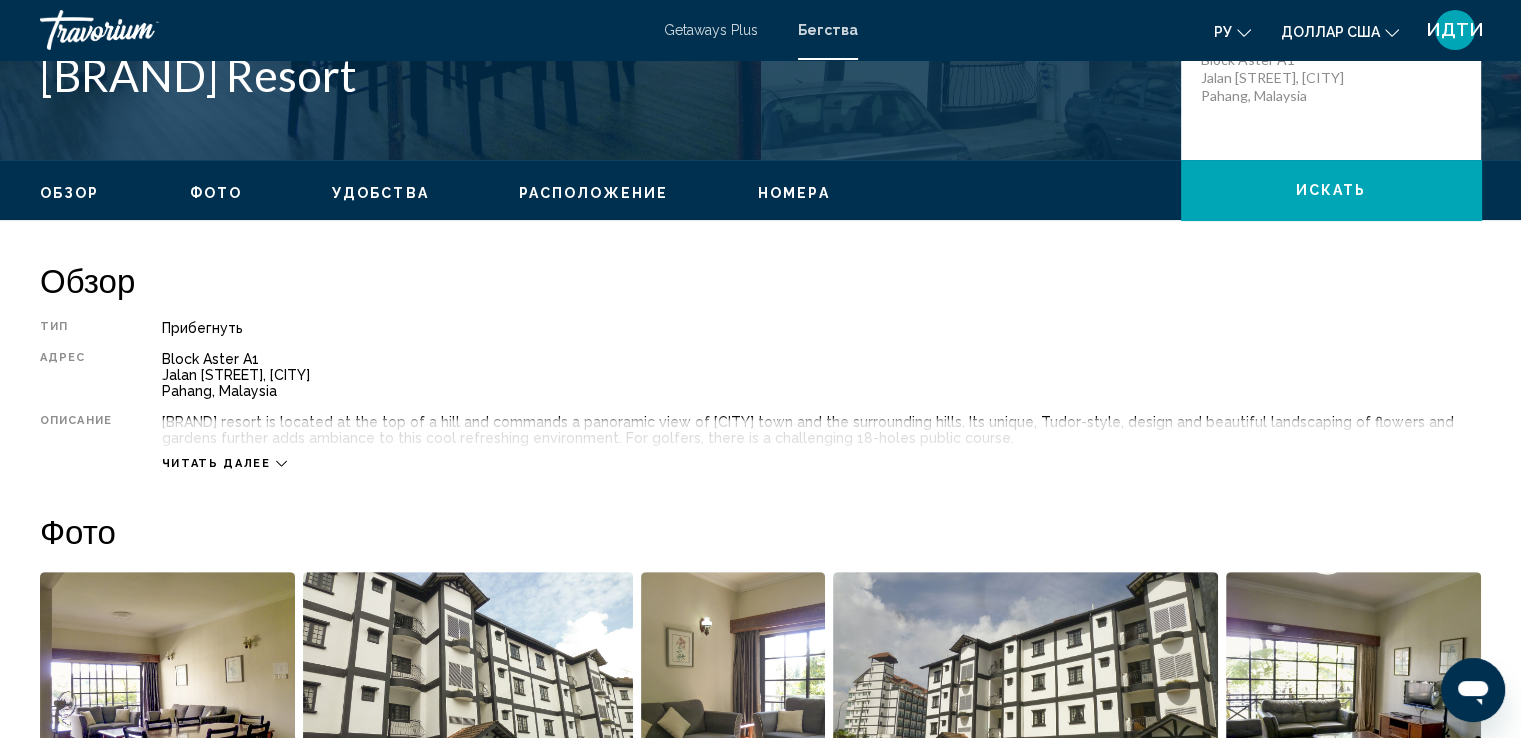 click on "Читать далее" at bounding box center [224, 463] 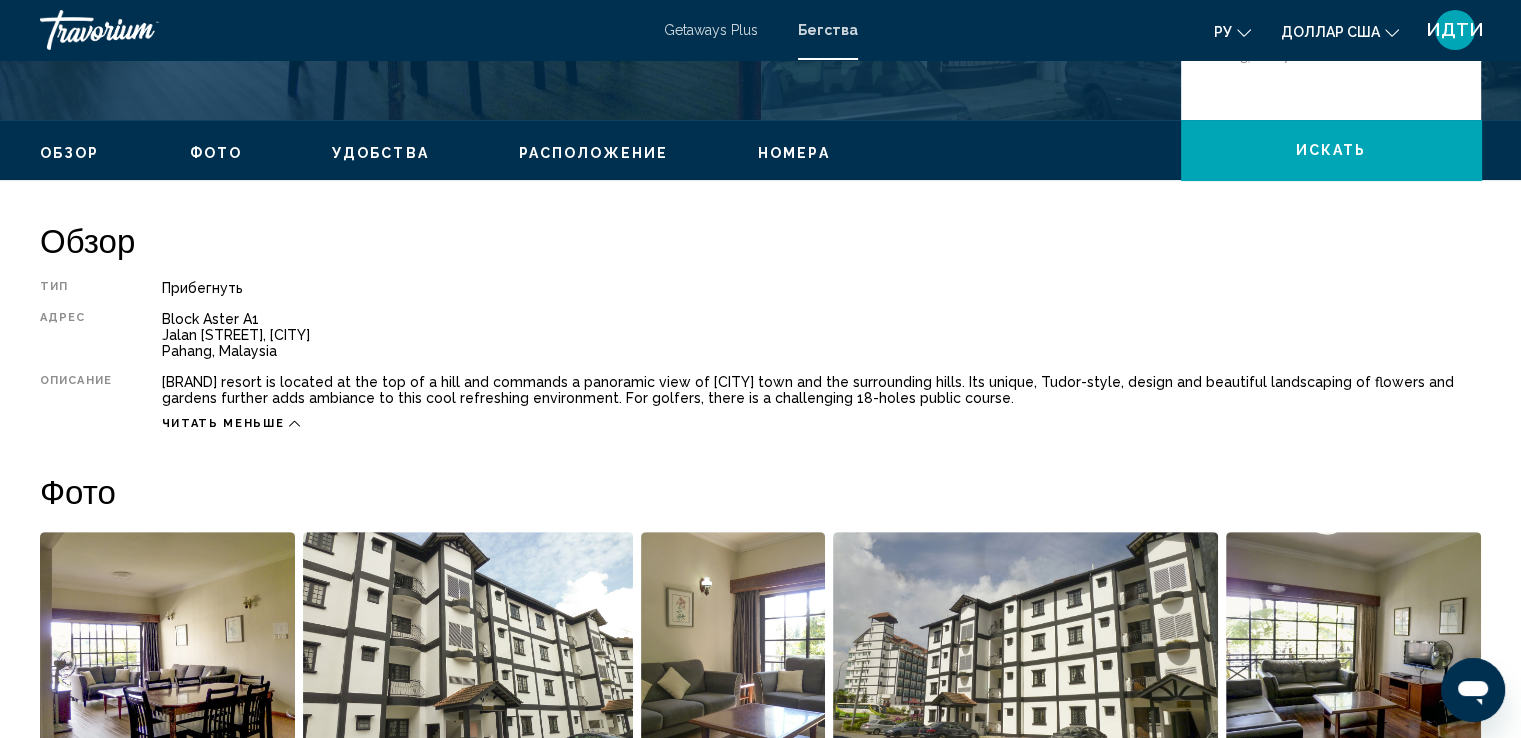 scroll, scrollTop: 600, scrollLeft: 0, axis: vertical 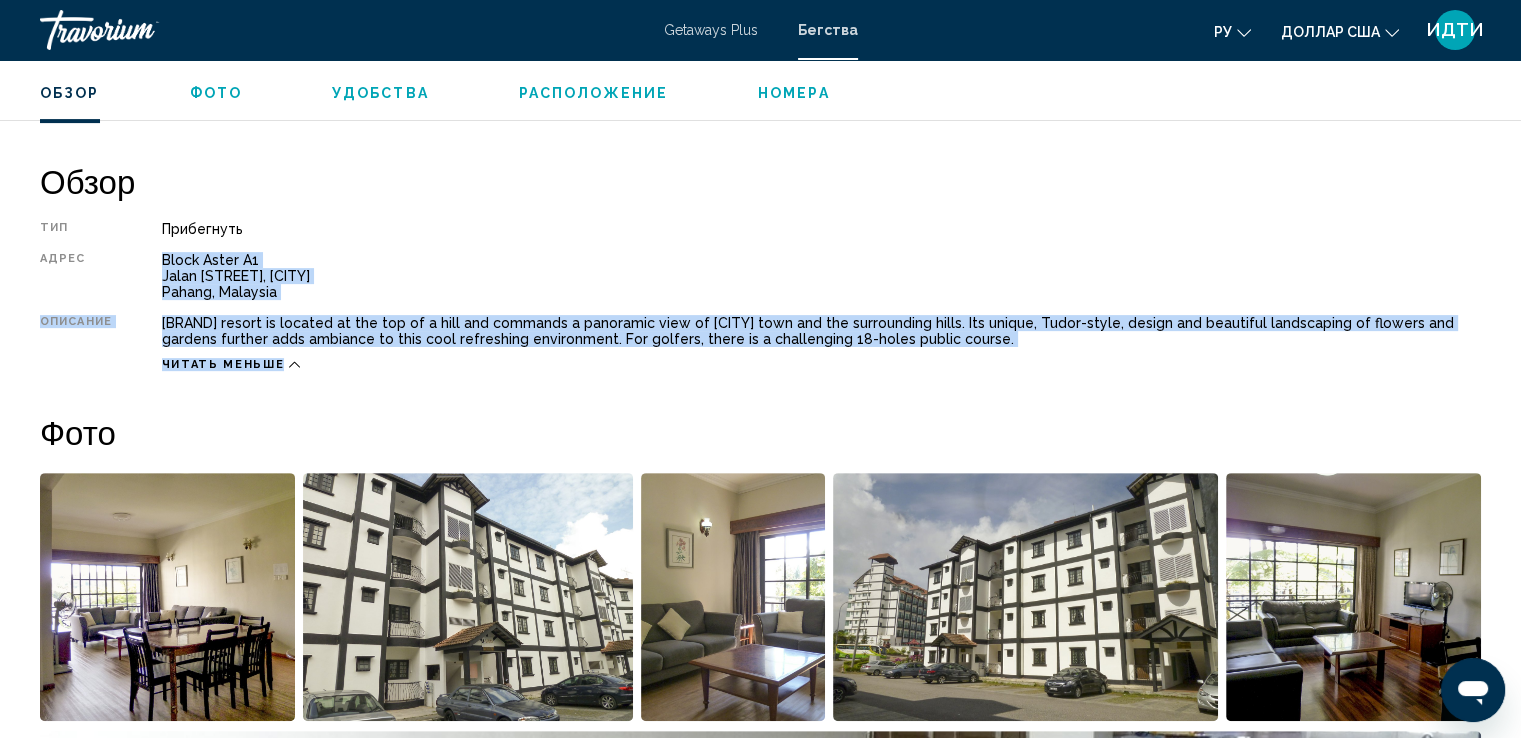 drag, startPoint x: 159, startPoint y: 245, endPoint x: 1016, endPoint y: 353, distance: 863.7783 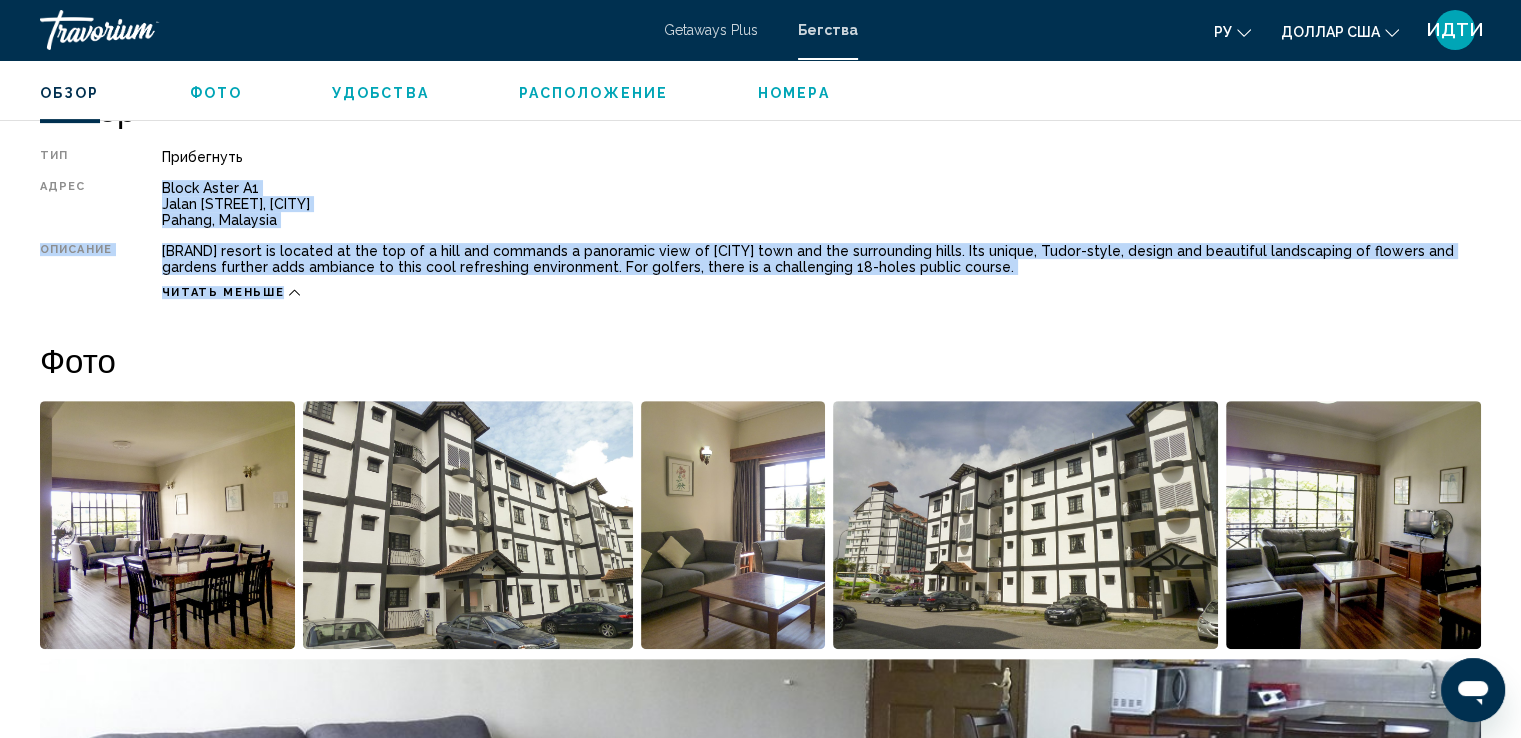 scroll, scrollTop: 300, scrollLeft: 0, axis: vertical 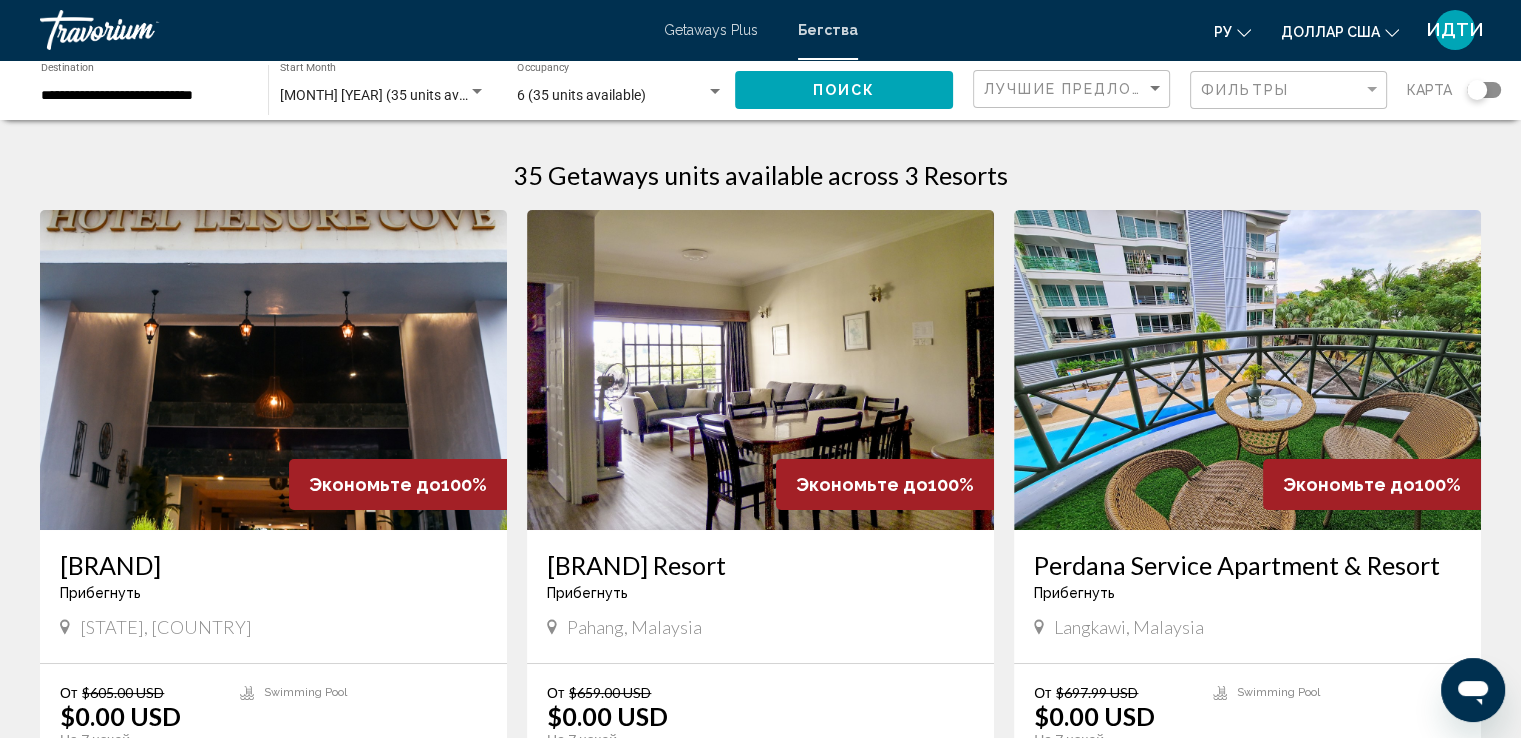 click at bounding box center [1247, 370] 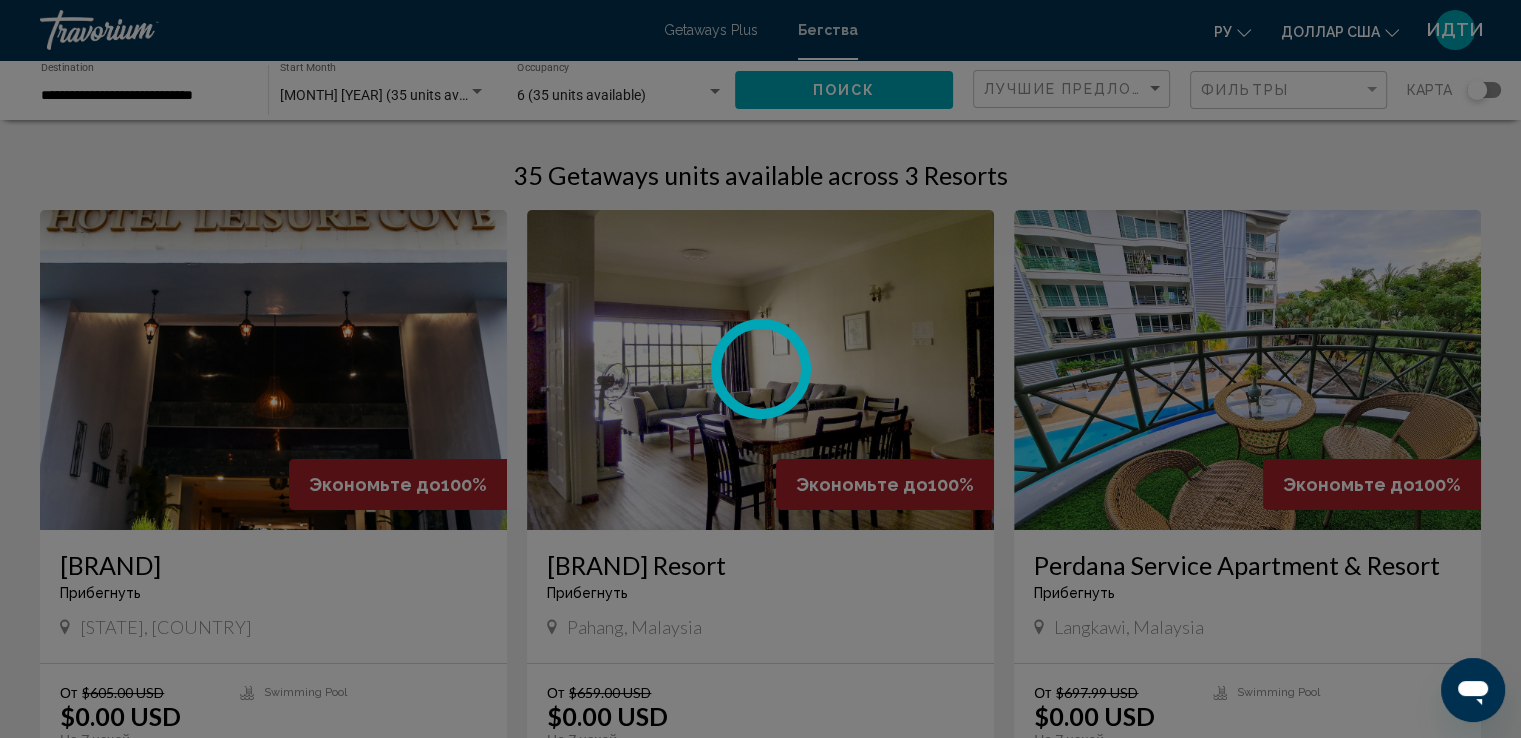 click at bounding box center (760, 369) 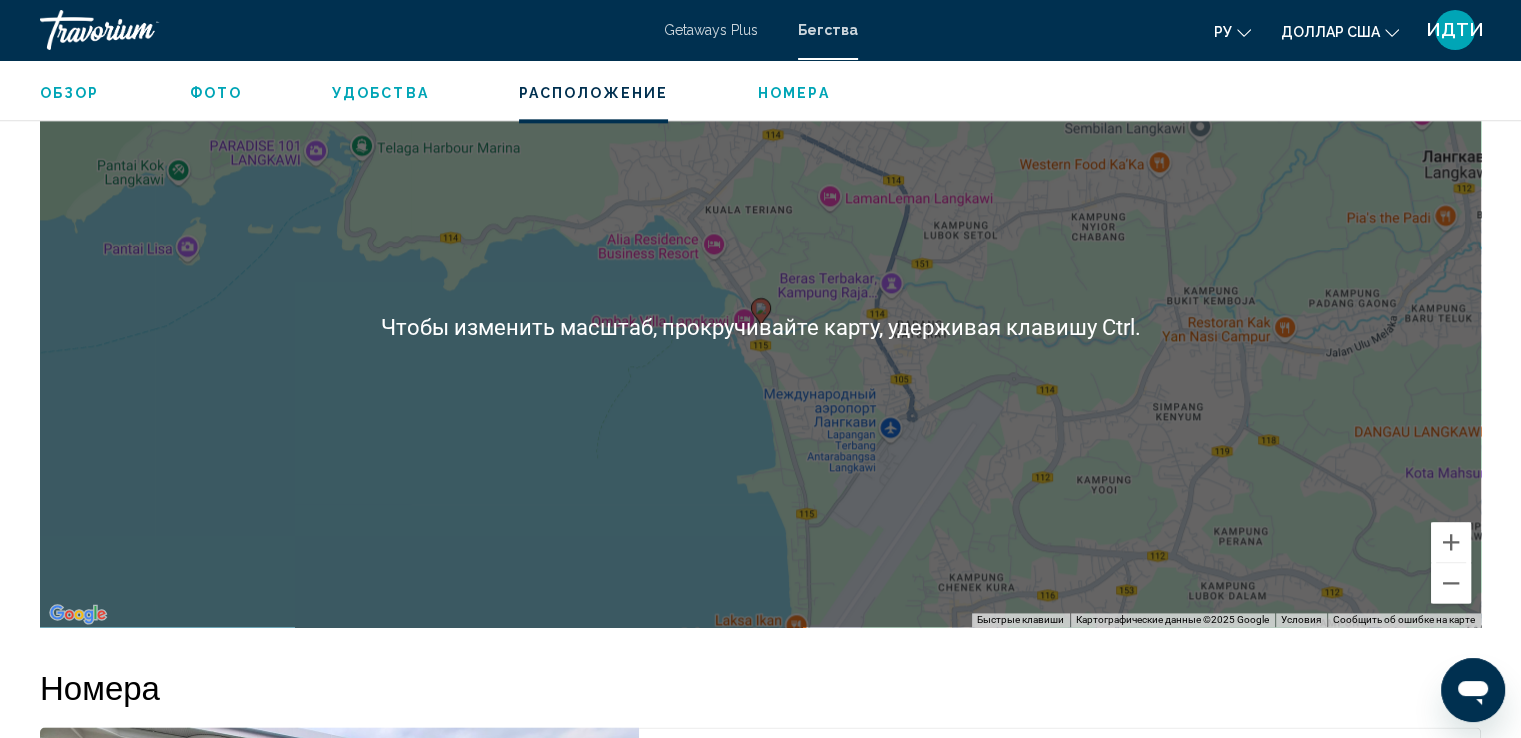 scroll, scrollTop: 2500, scrollLeft: 0, axis: vertical 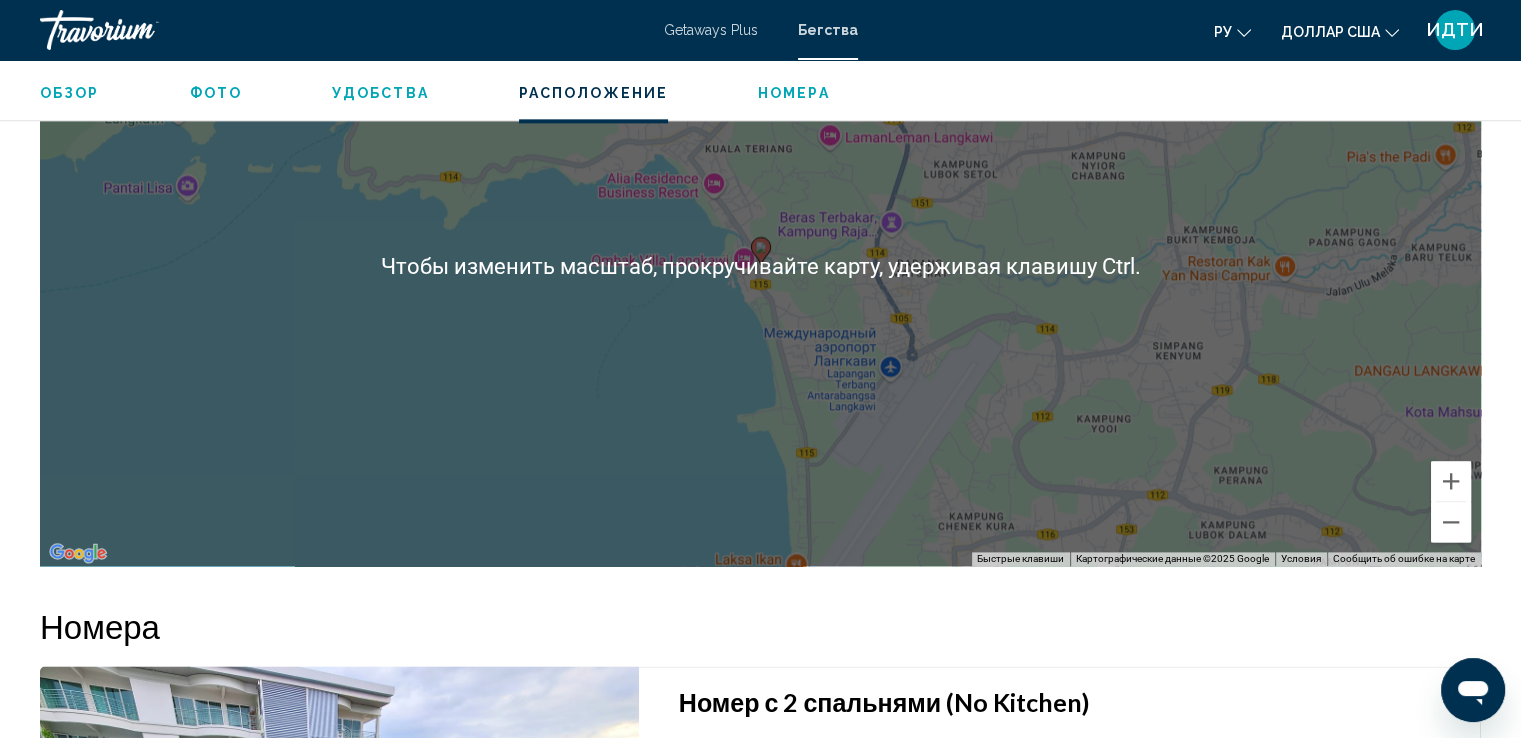 click on "Для навигации используйте клавиши со стрелками. Чтобы активировать перетаскивание с помощью клавиатуры, нажмите Alt + Ввод. После этого перемещайте маркер, используя клавиши со стрелками. Чтобы завершить перетаскивание, нажмите клавишу Ввод. Чтобы отменить действие, нажмите клавишу Esc." at bounding box center (760, 266) 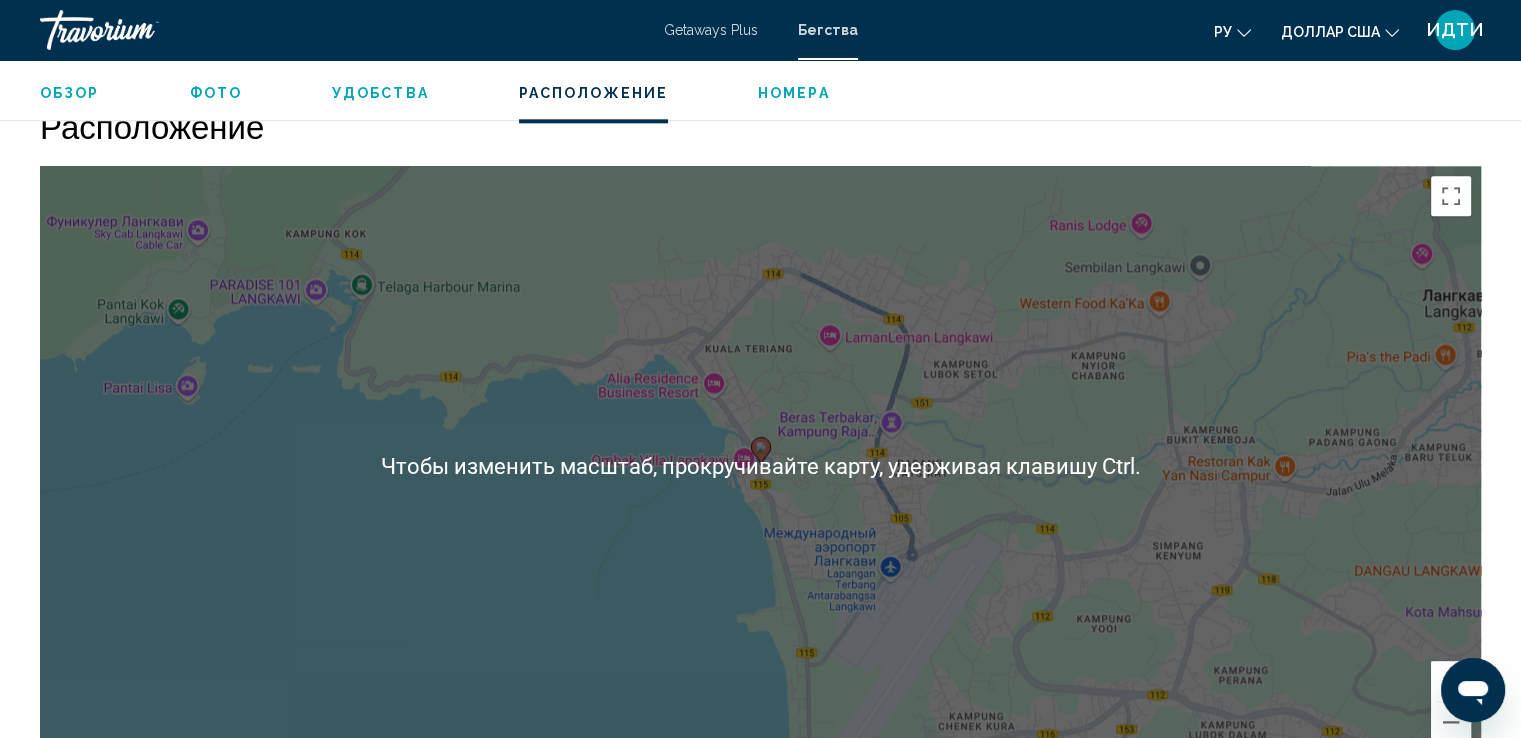 scroll, scrollTop: 2400, scrollLeft: 0, axis: vertical 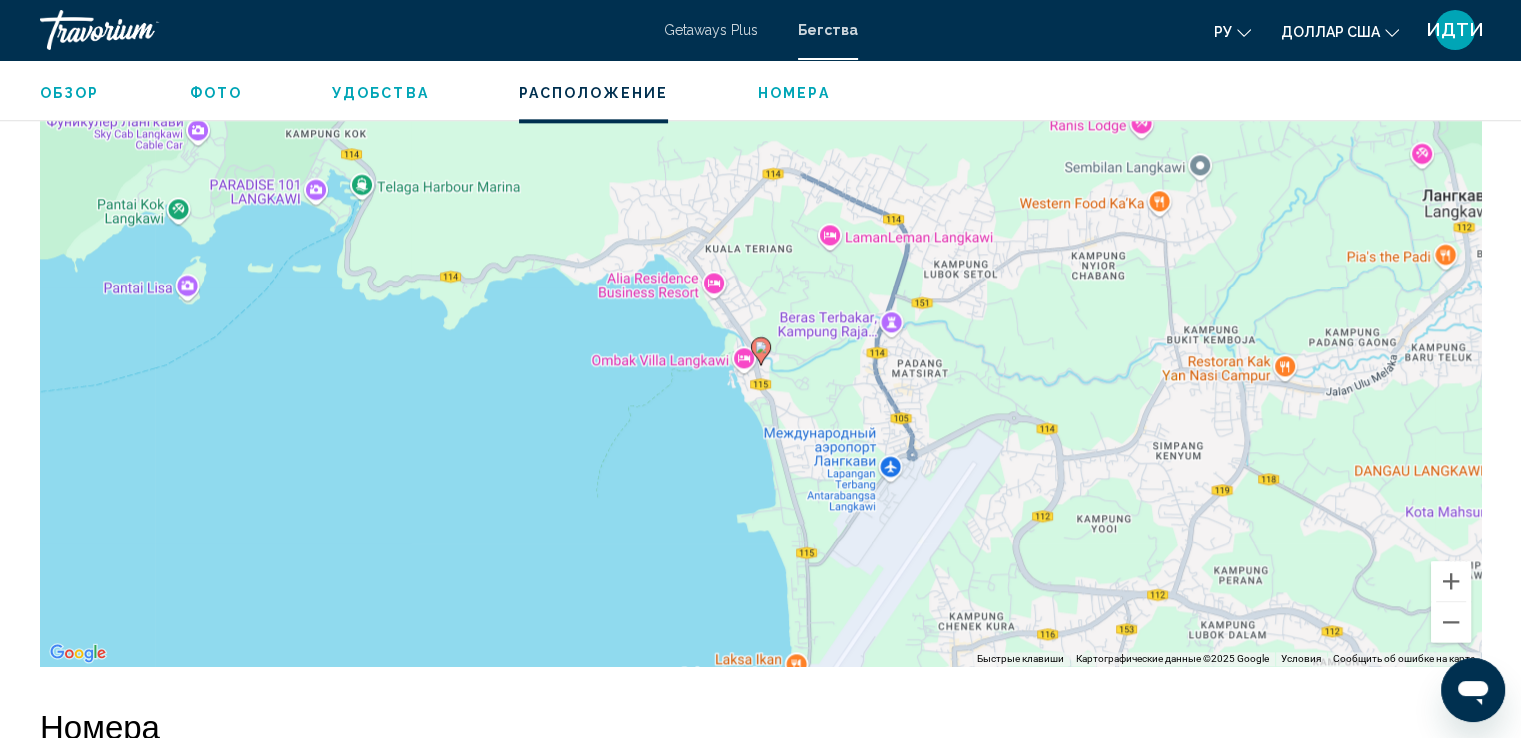 click on "Для навигации используйте клавиши со стрелками. Чтобы активировать перетаскивание с помощью клавиатуры, нажмите Alt + Ввод. После этого перемещайте маркер, используя клавиши со стрелками. Чтобы завершить перетаскивание, нажмите клавишу Ввод. Чтобы отменить действие, нажмите клавишу Esc." at bounding box center (760, 366) 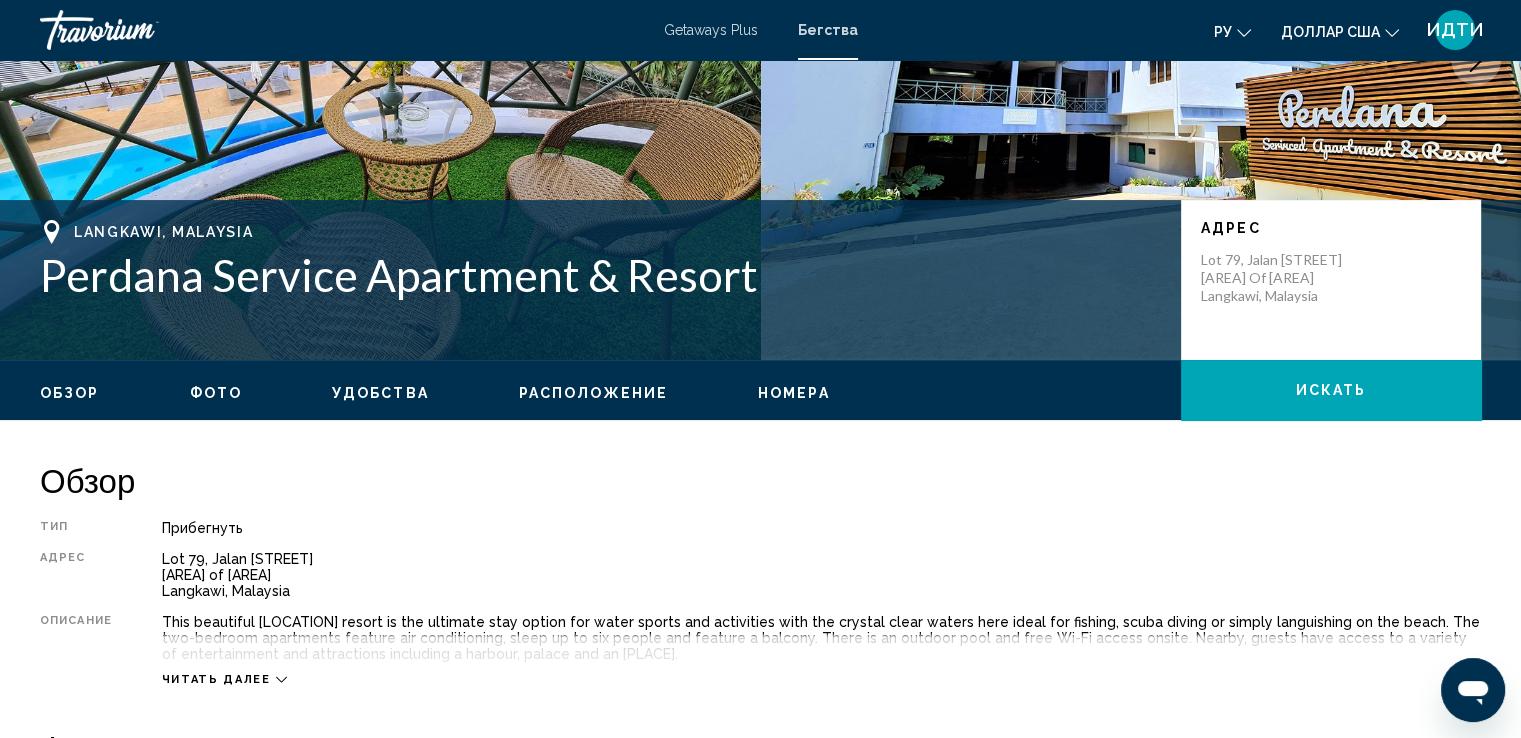 scroll, scrollTop: 0, scrollLeft: 0, axis: both 